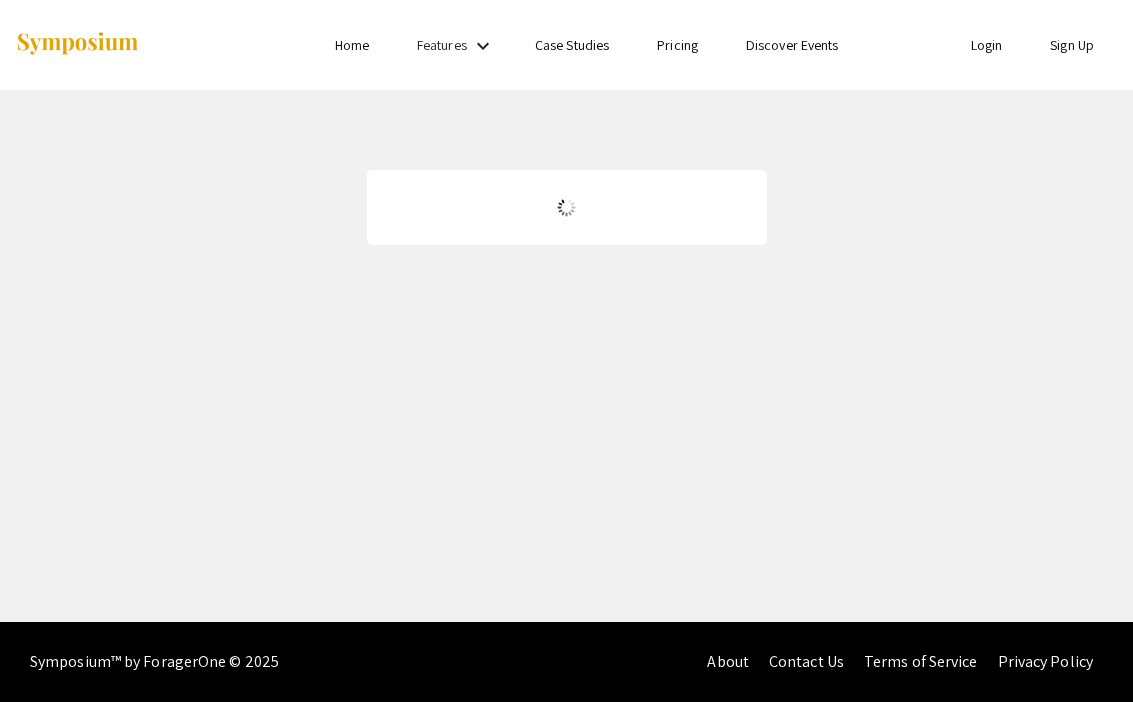 scroll, scrollTop: 0, scrollLeft: 0, axis: both 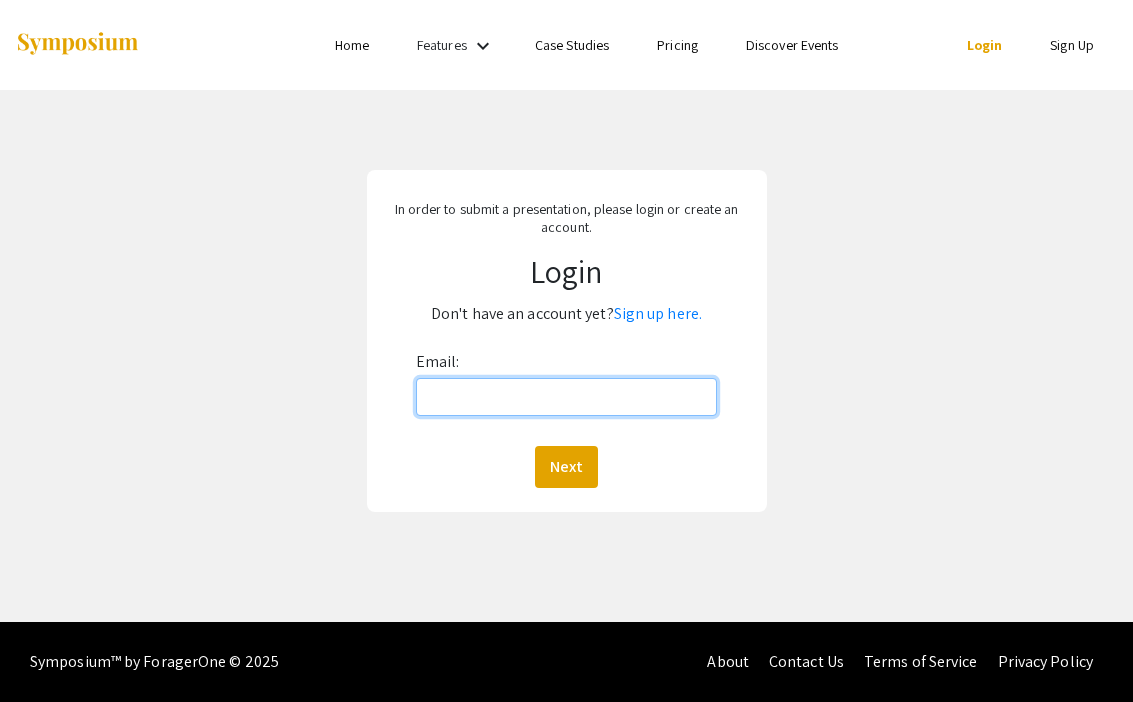 click on "Email:" at bounding box center (567, 397) 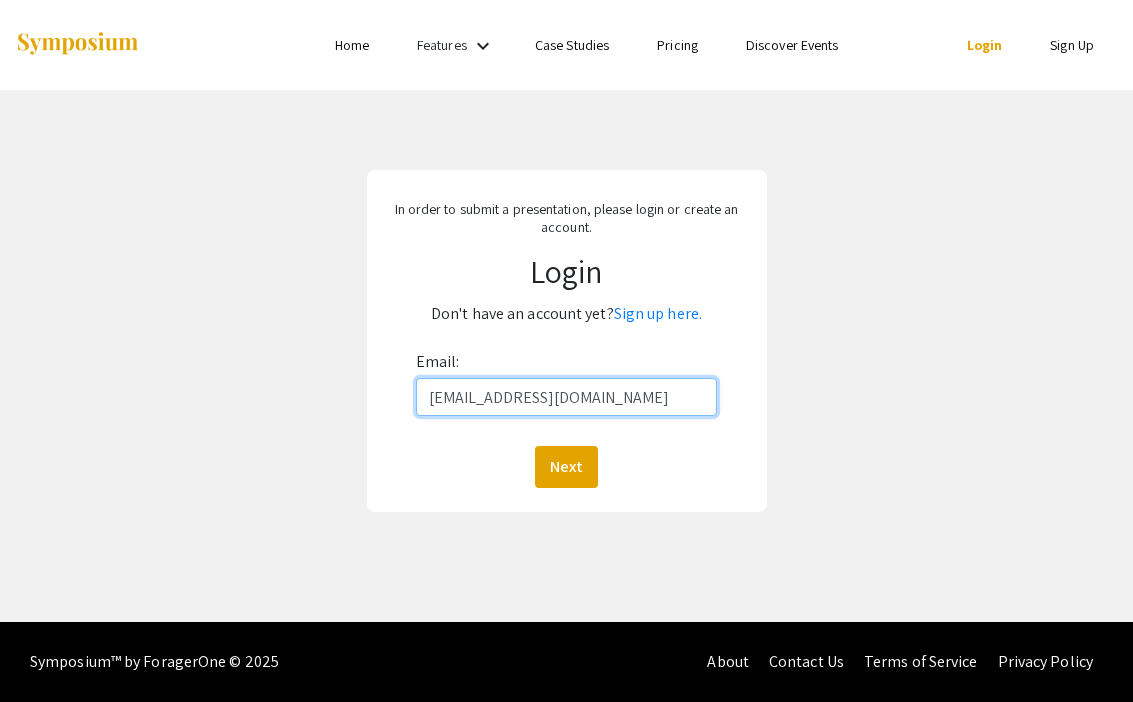type on "[EMAIL_ADDRESS][DOMAIN_NAME]" 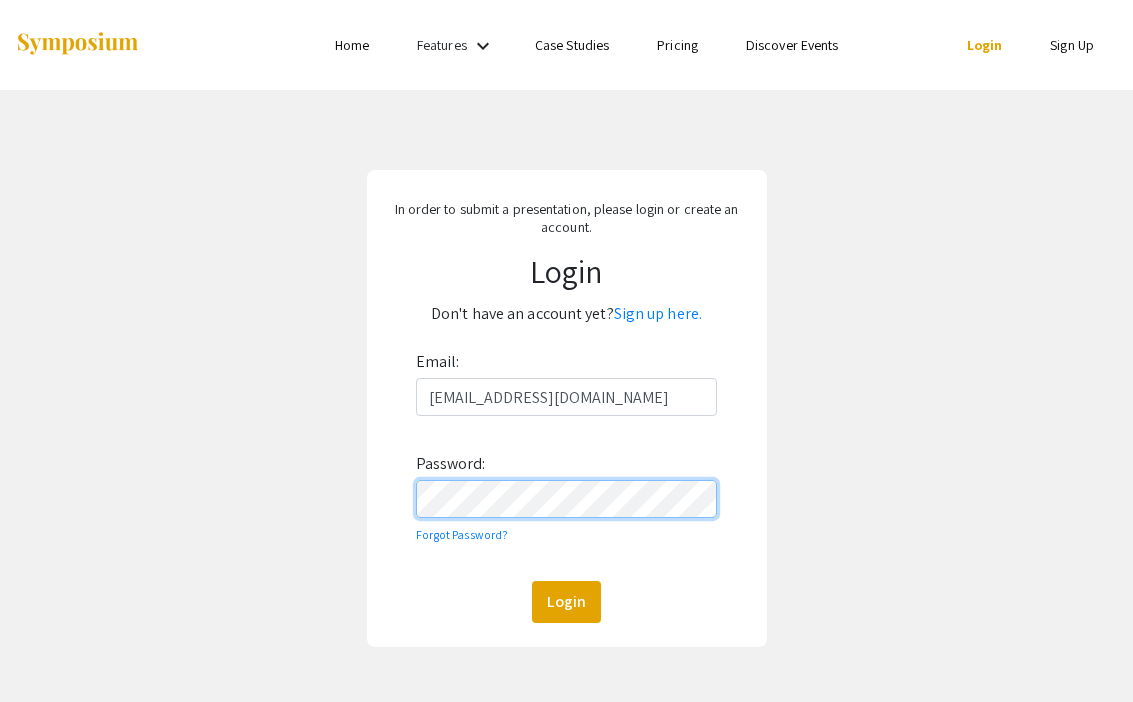 click on "Login" 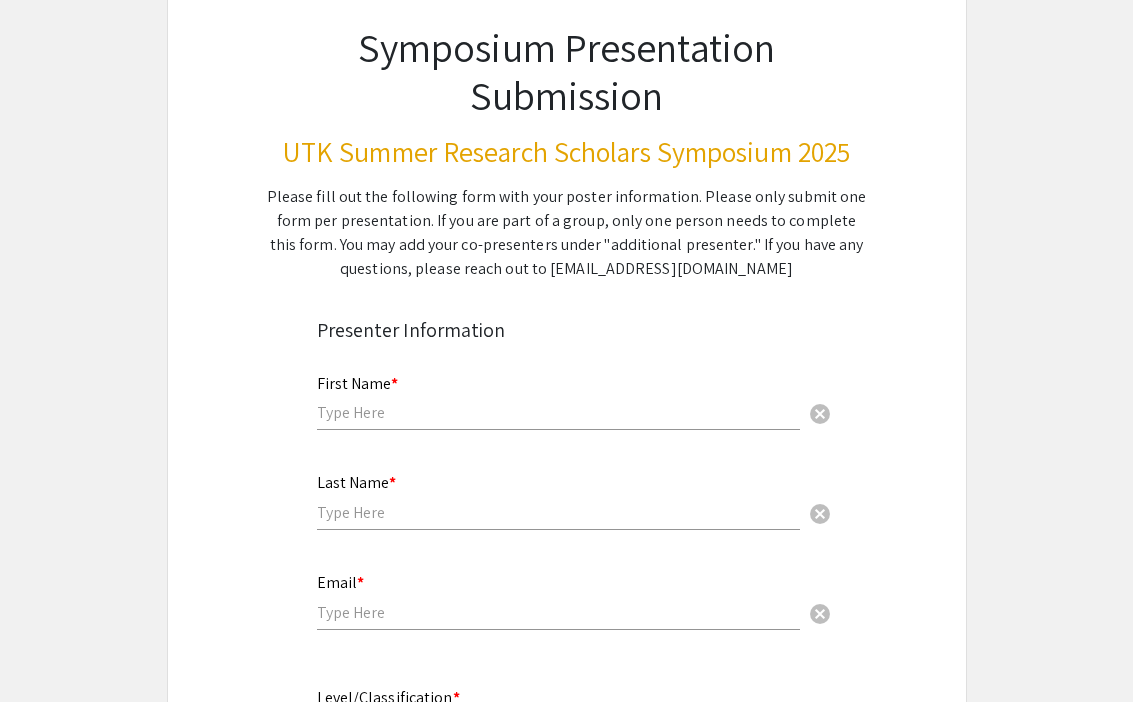 scroll, scrollTop: 156, scrollLeft: 0, axis: vertical 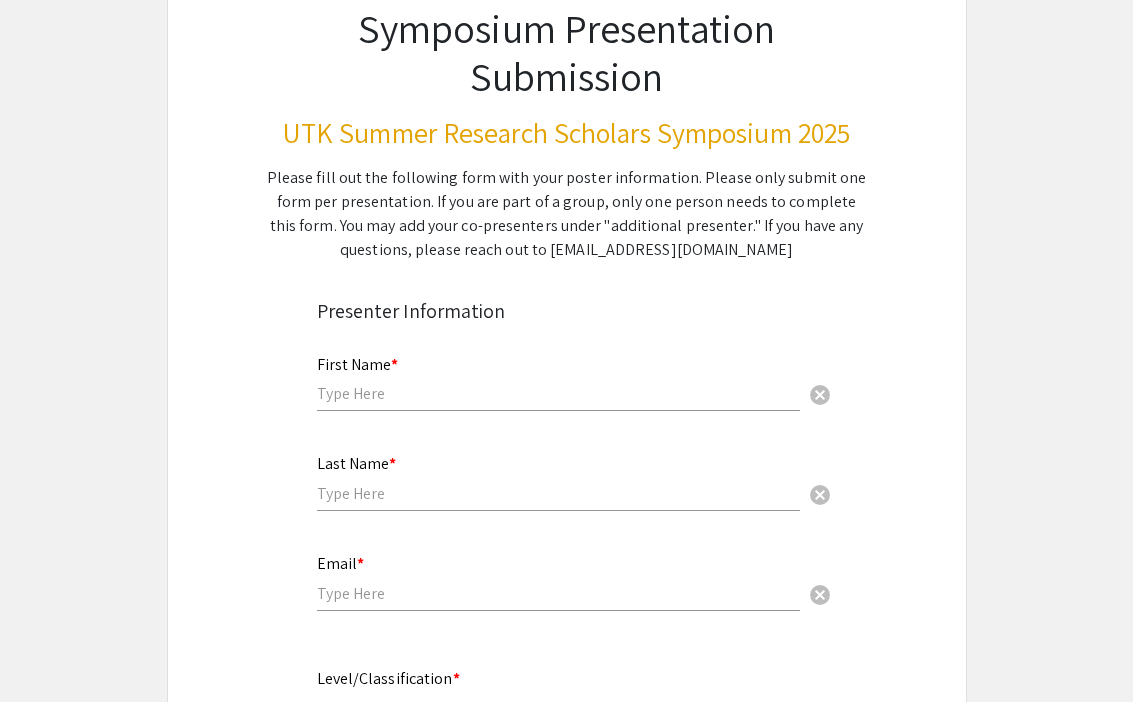click on "First Name * cancel" at bounding box center [558, 374] 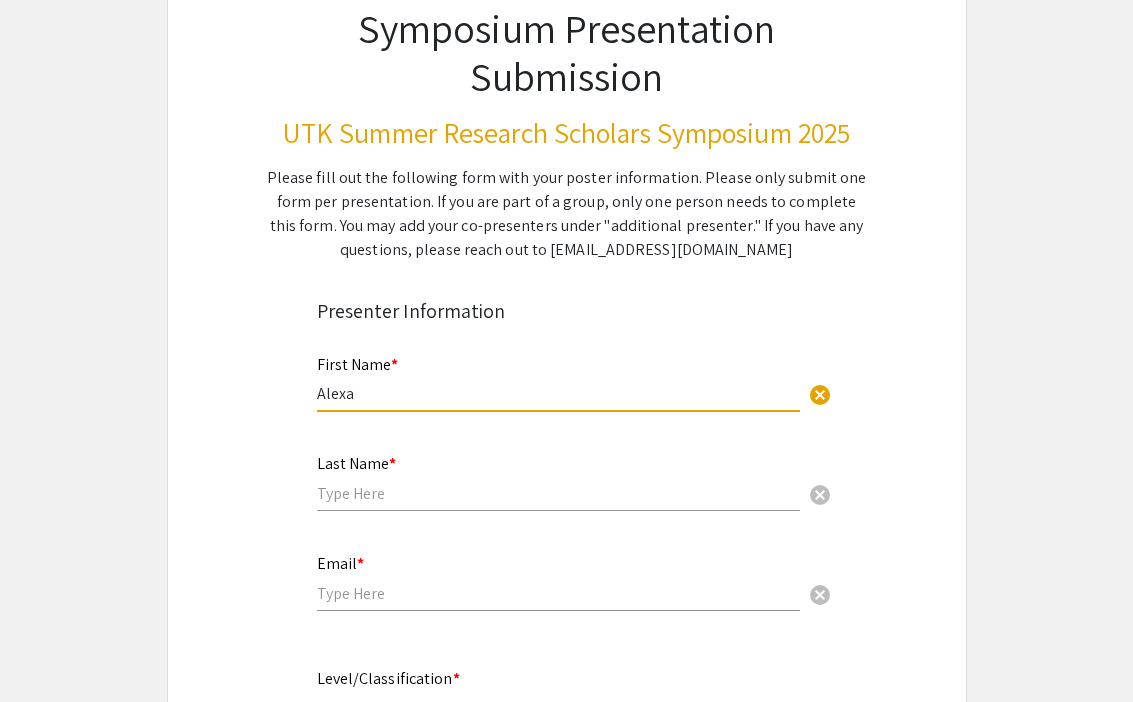 type on "Alexa" 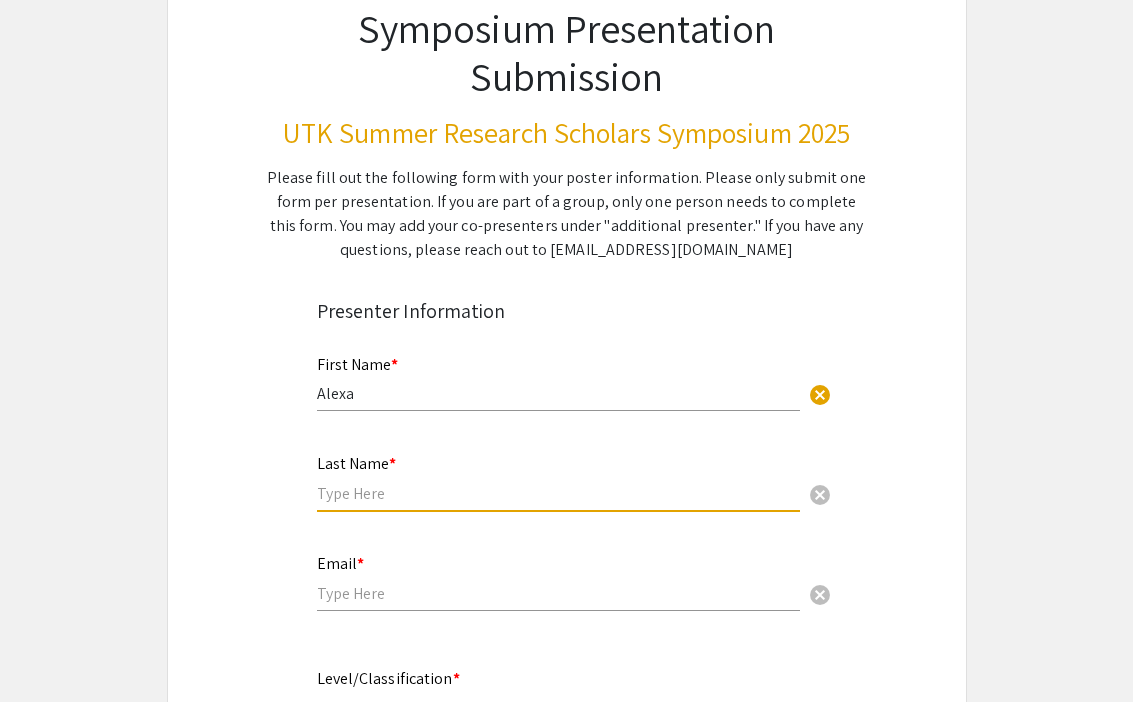 click at bounding box center [558, 493] 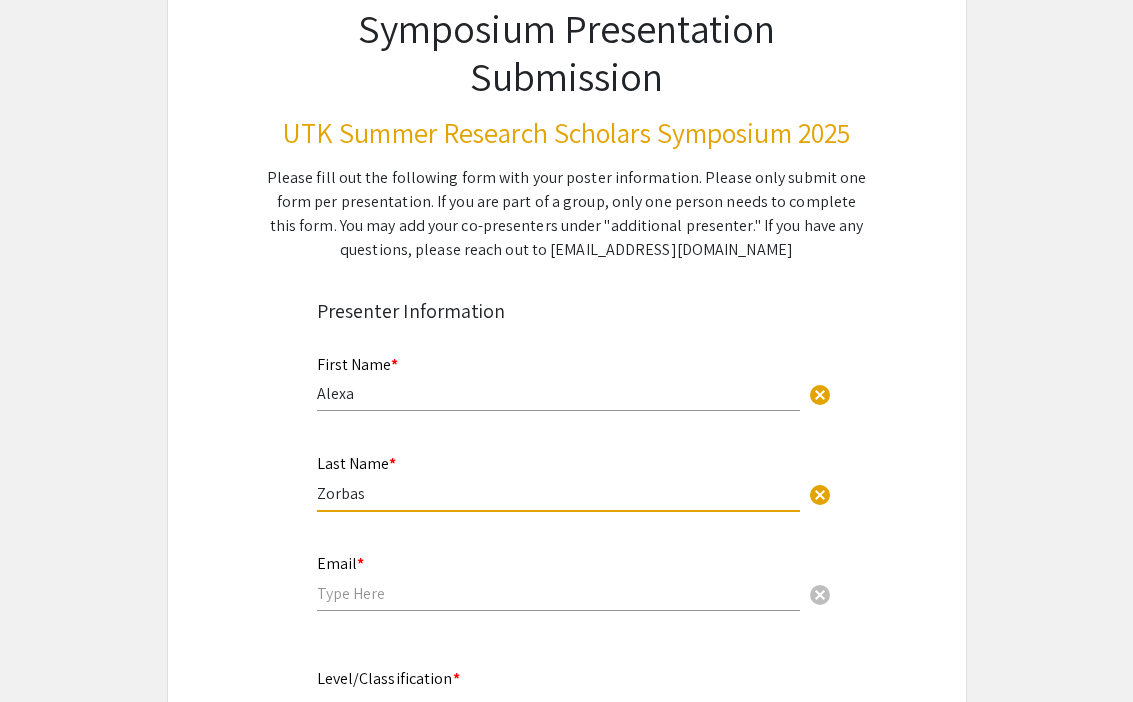 type on "Zorbas" 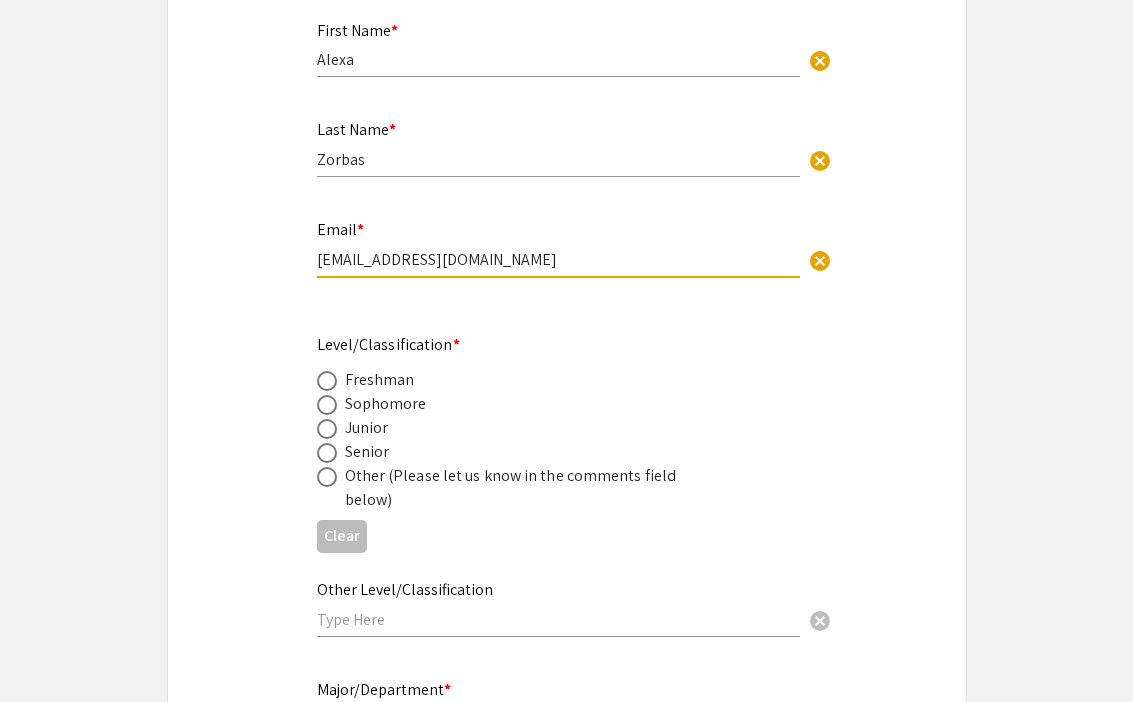 scroll, scrollTop: 494, scrollLeft: 0, axis: vertical 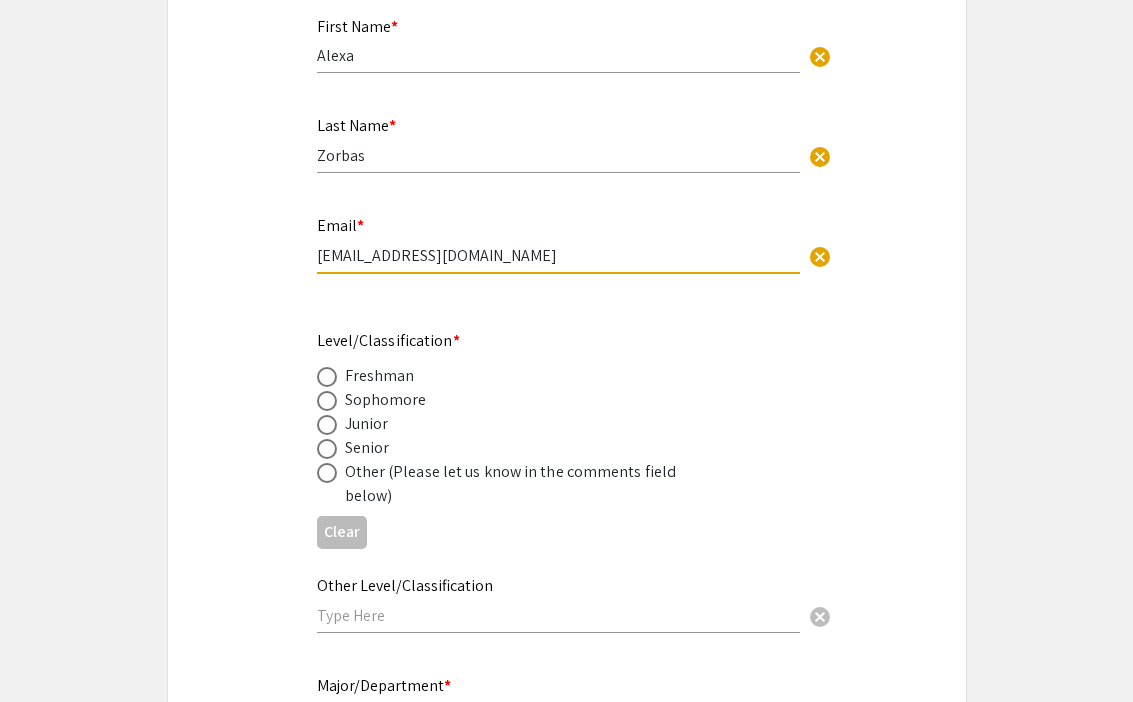 type on "[EMAIL_ADDRESS][DOMAIN_NAME]" 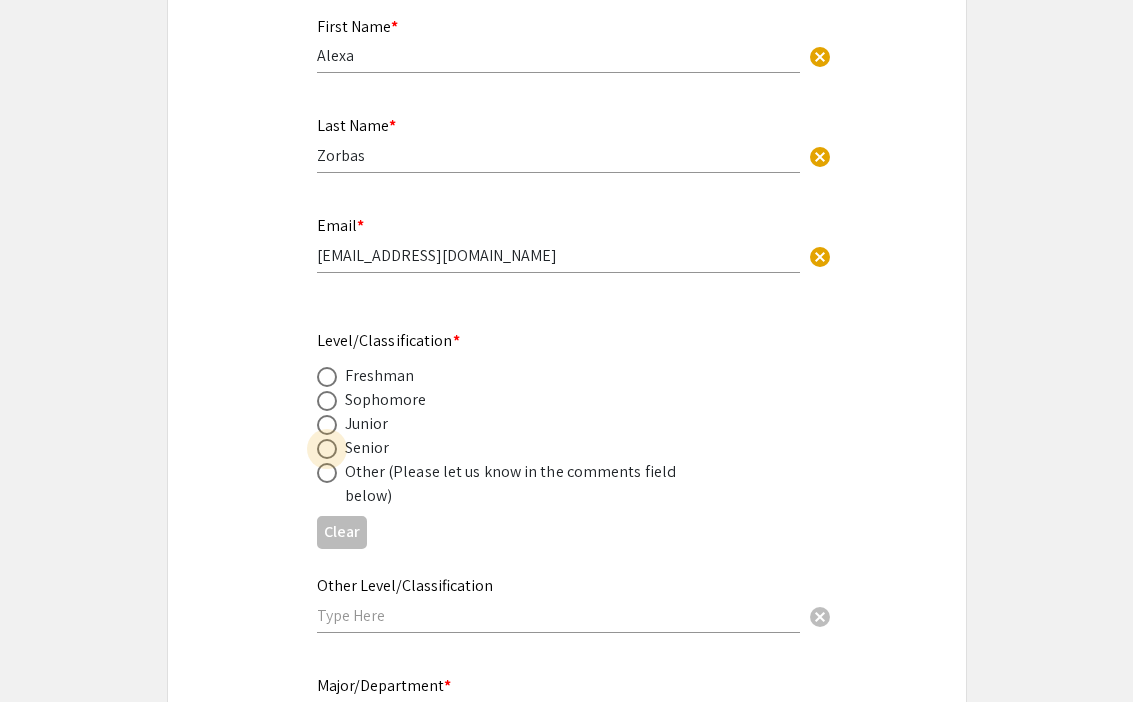 click at bounding box center [327, 449] 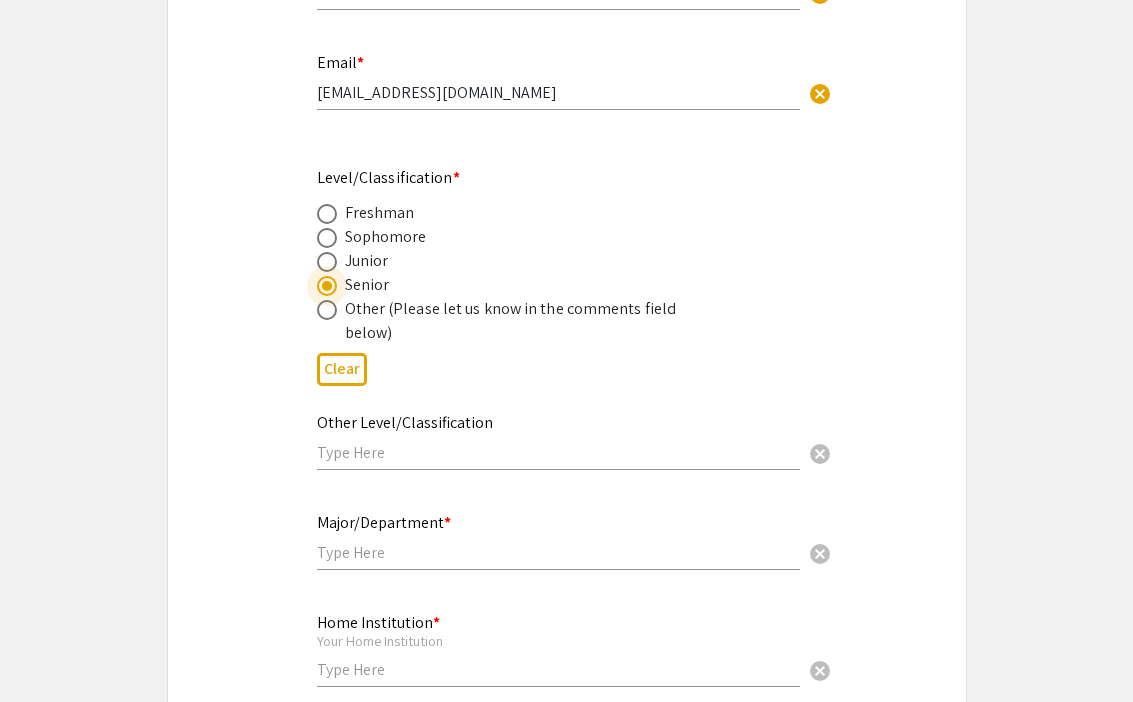 scroll, scrollTop: 680, scrollLeft: 0, axis: vertical 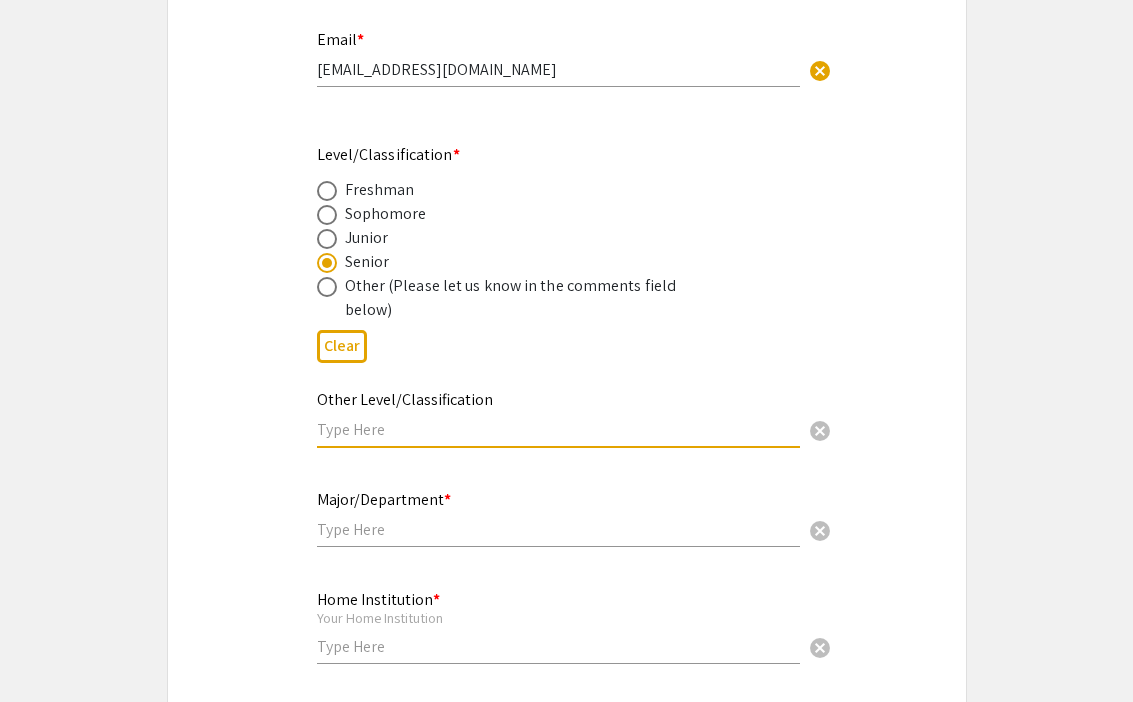 click at bounding box center (558, 429) 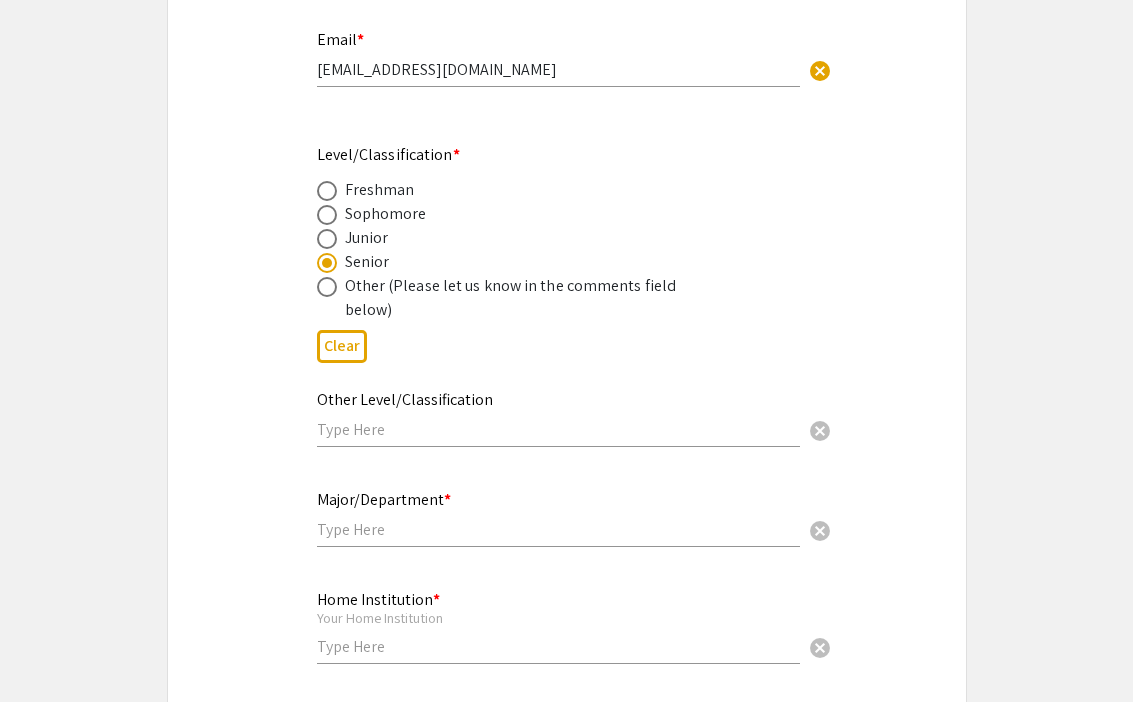 click at bounding box center (558, 529) 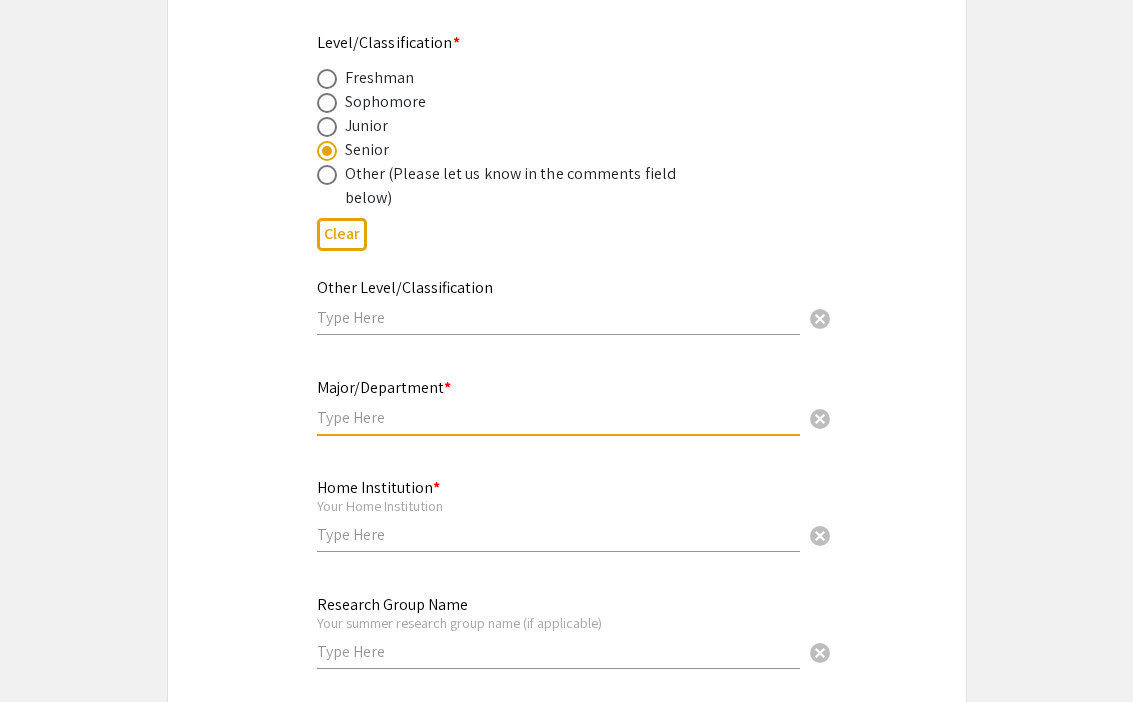 scroll, scrollTop: 839, scrollLeft: 0, axis: vertical 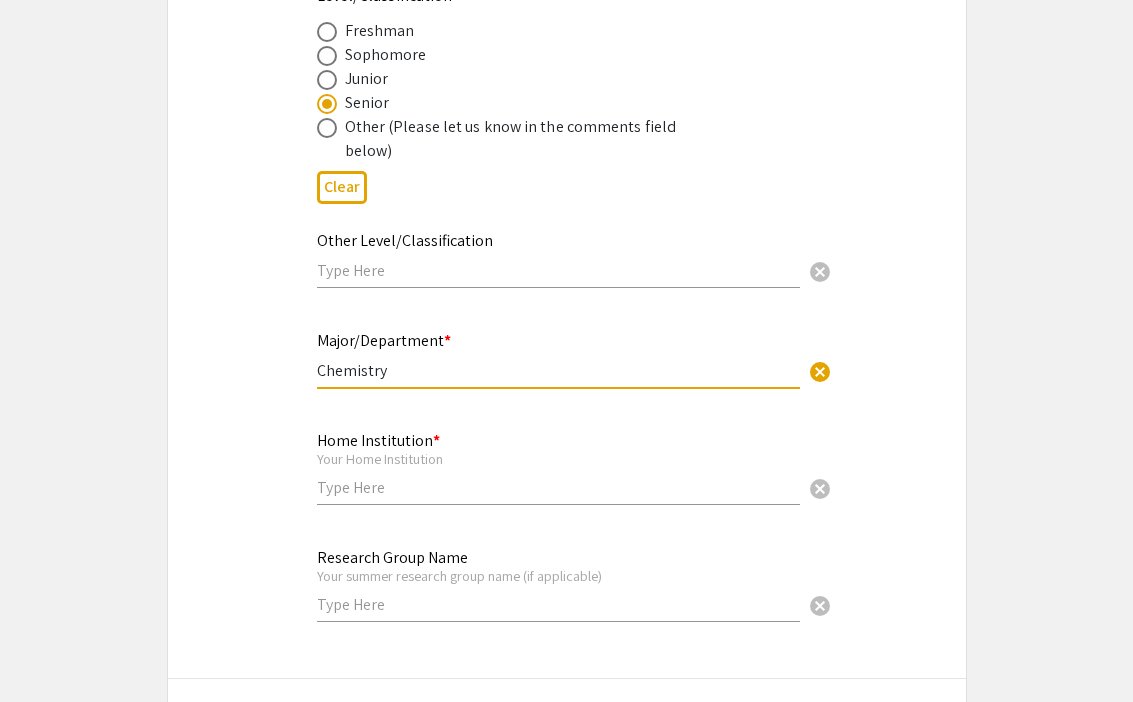 type on "Chemistry" 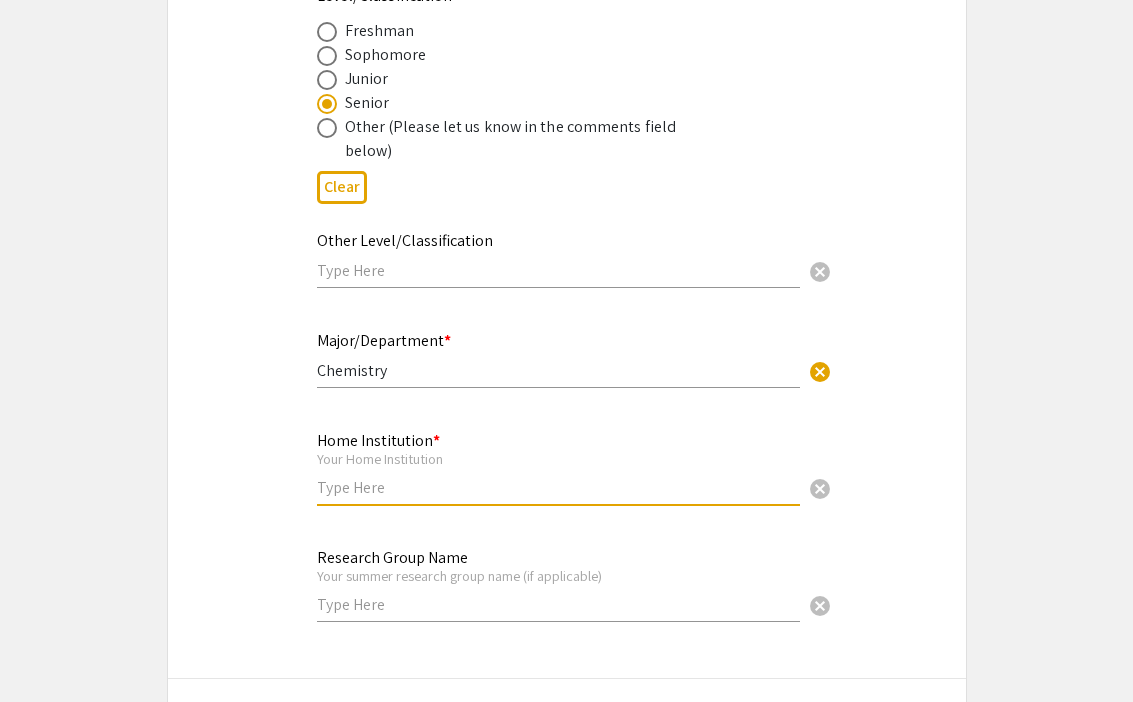 click at bounding box center [558, 487] 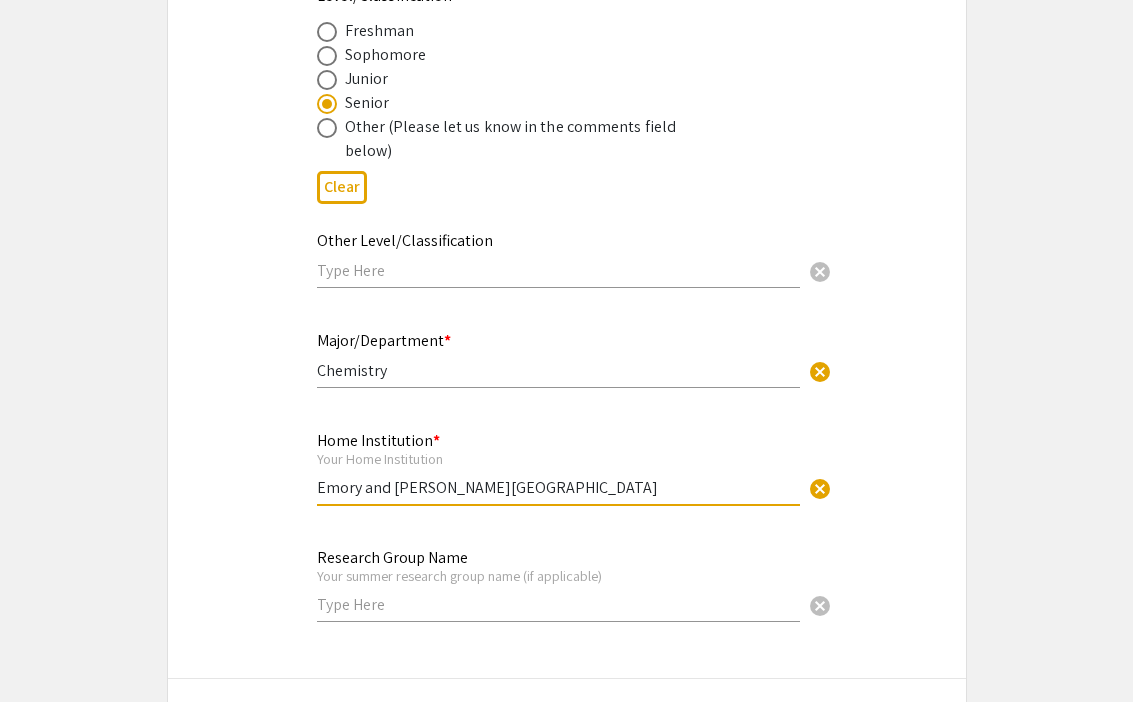 type on "Emory and [PERSON_NAME][GEOGRAPHIC_DATA]" 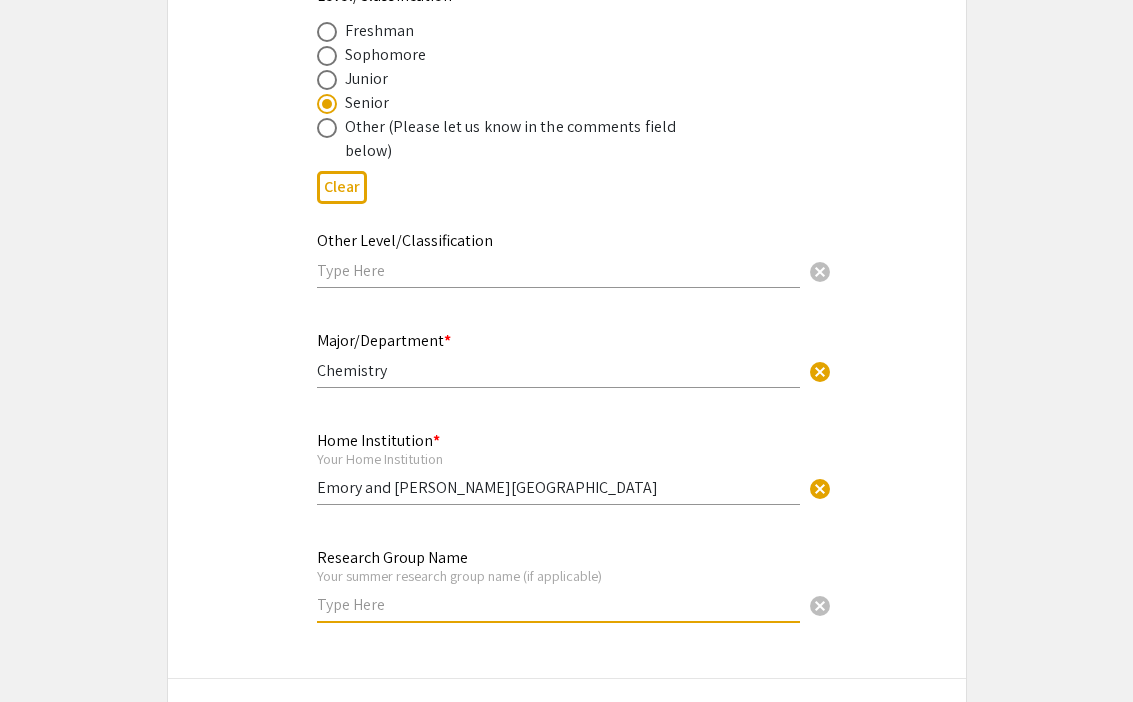 click at bounding box center (558, 604) 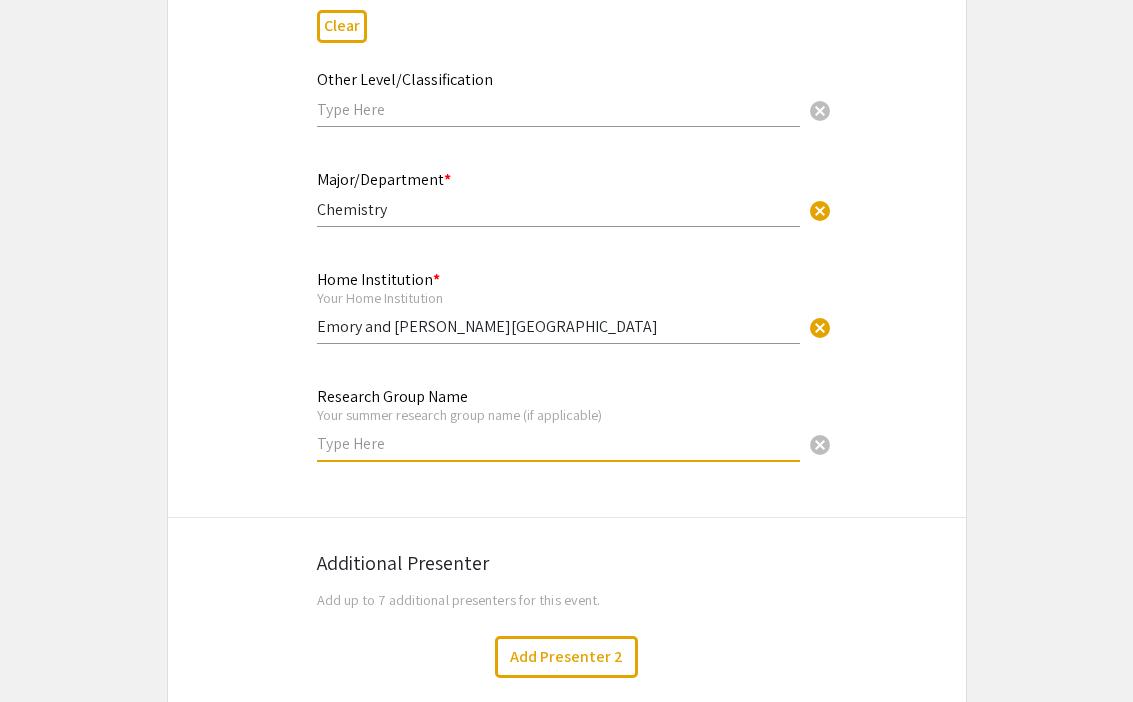 scroll, scrollTop: 1054, scrollLeft: 0, axis: vertical 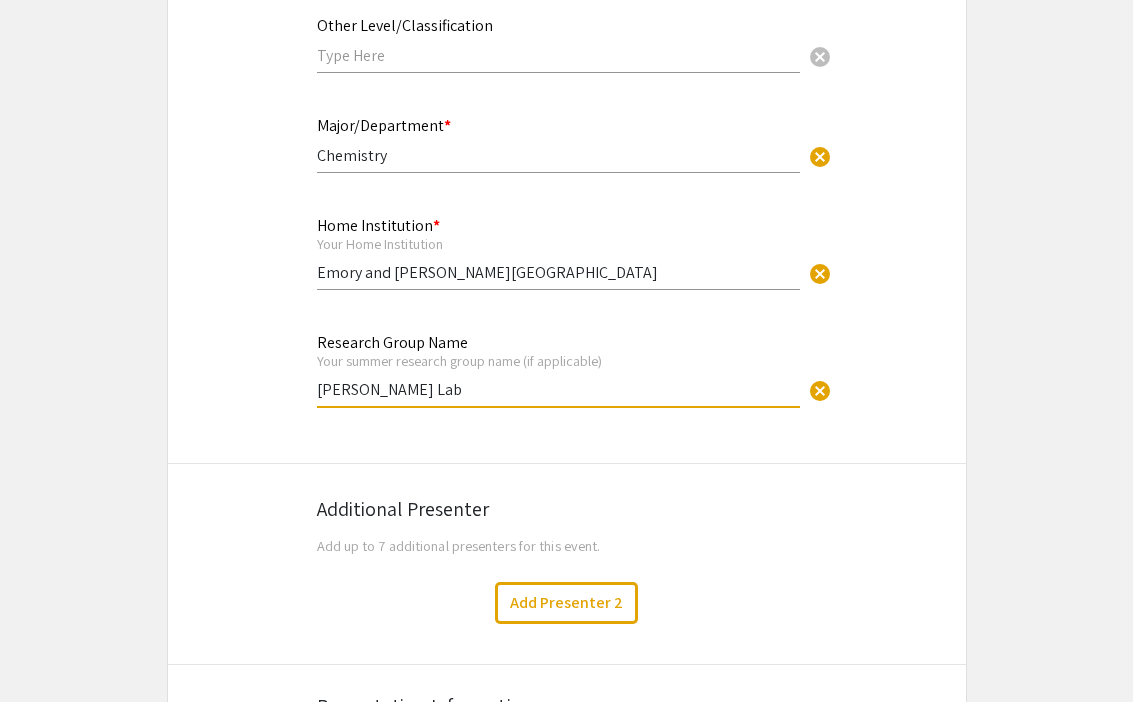 type on "[PERSON_NAME] Lab" 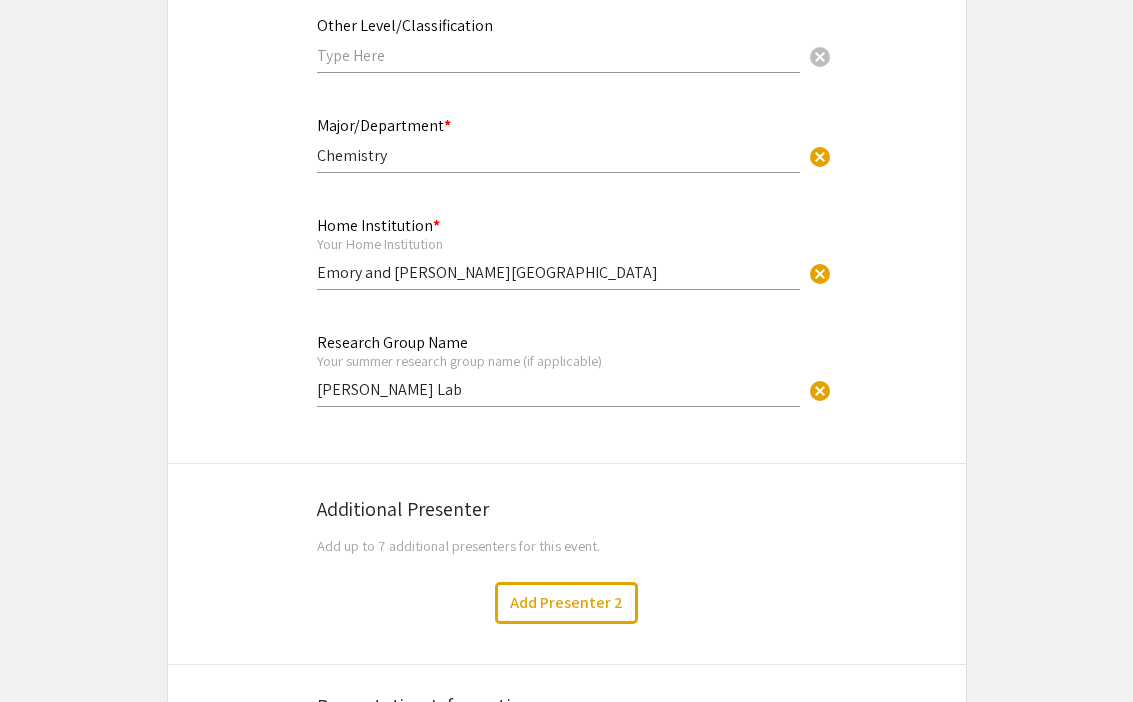 click on "Symposium Presentation Submission UTK Summer Research Scholars Symposium 2025  Please fill out the following form with your poster information. Please only submit one form per presentation. If you are part of a group, only one person needs to complete this form. You may add your co-presenters under "additional presenter." If you have any questions, please reach out to [EMAIL_ADDRESS][DOMAIN_NAME]   Presenter Information  First Name * [PERSON_NAME] cancel This field is required. Last Name * [PERSON_NAME] cancel This field is required. Email * [EMAIL_ADDRESS][DOMAIN_NAME] cancel This field is required. Level/Classification *   Freshman   Sophomore   Junior   Senior   Other (Please let us know in the comments field below)  Clear  Other Level/Classification cancel This field is required. Major/Department * Chemistry cancel This field is required. Home Institution * Your Home Institution Emory and [PERSON_NAME][GEOGRAPHIC_DATA] cancel This field is required. Research Group Name Your summer research group name (if applicable) [PERSON_NAME] Lab cancel  Add Presenter 2  *" 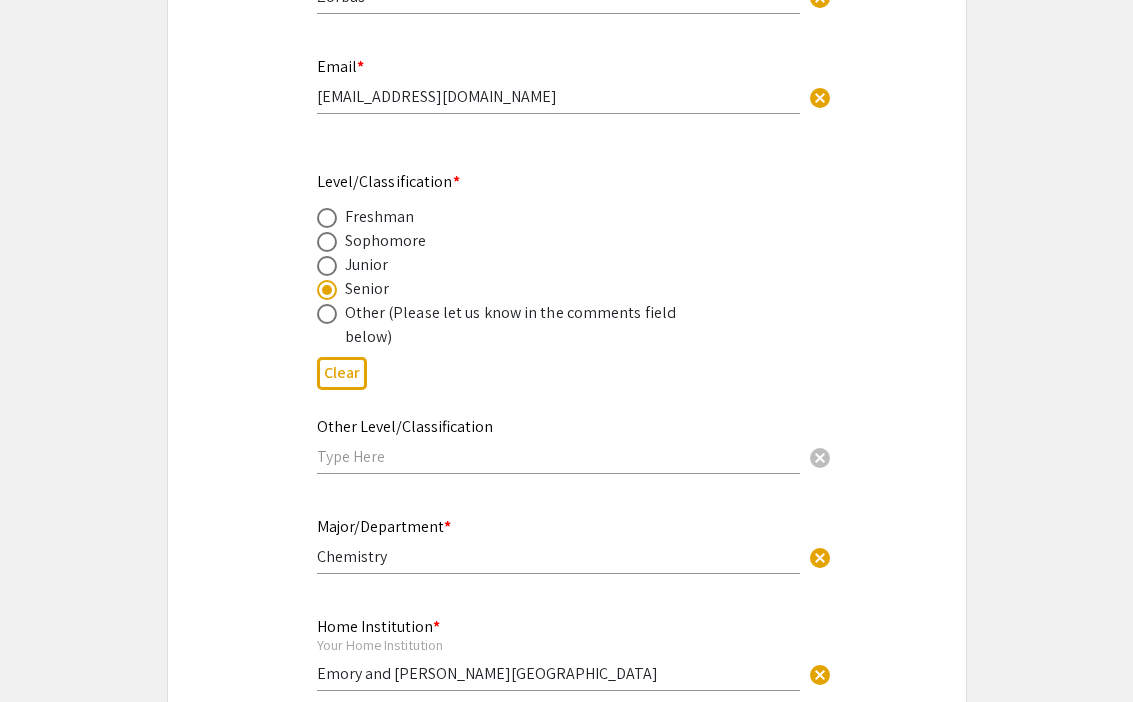 scroll, scrollTop: 639, scrollLeft: 0, axis: vertical 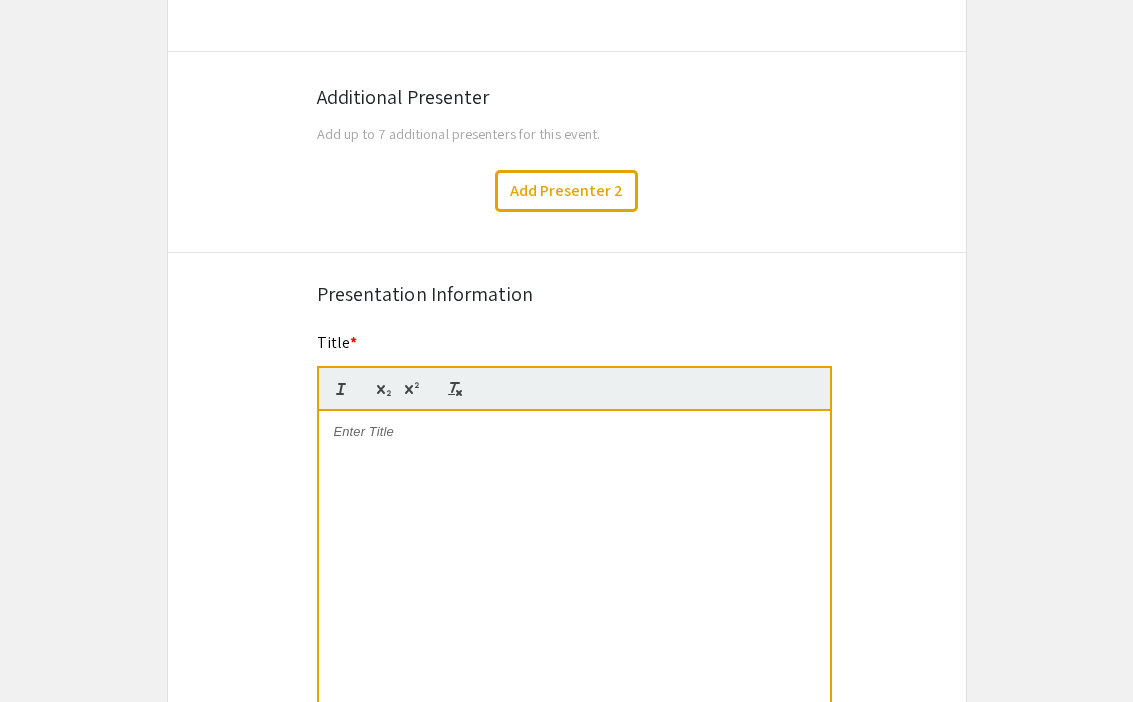 click on "Symposium Presentation Submission UTK Summer Research Scholars Symposium 2025  Please fill out the following form with your poster information. Please only submit one form per presentation. If you are part of a group, only one person needs to complete this form. You may add your co-presenters under "additional presenter." If you have any questions, please reach out to [EMAIL_ADDRESS][DOMAIN_NAME]   Presenter Information  First Name * [PERSON_NAME] cancel This field is required. Last Name * [PERSON_NAME] cancel This field is required. Email * [EMAIL_ADDRESS][DOMAIN_NAME] cancel This field is required. Level/Classification *   Freshman   Sophomore   Junior   Senior   Other (Please let us know in the comments field below)  Clear  Other Level/Classification cancel This field is required. Major/Department * Chemistry cancel This field is required. Home Institution * Your Home Institution Emory and [PERSON_NAME][GEOGRAPHIC_DATA] cancel This field is required. Research Group Name Your summer research group name (if applicable) [PERSON_NAME] Lab cancel  Add Presenter 2  *" 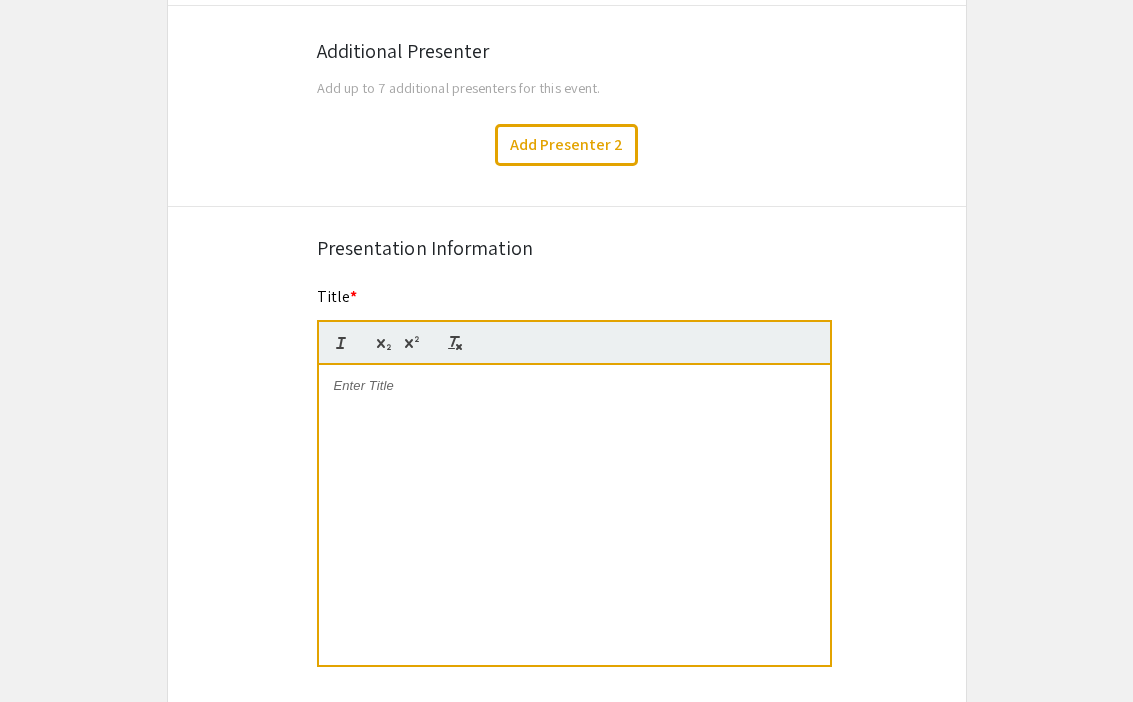 scroll, scrollTop: 1545, scrollLeft: 0, axis: vertical 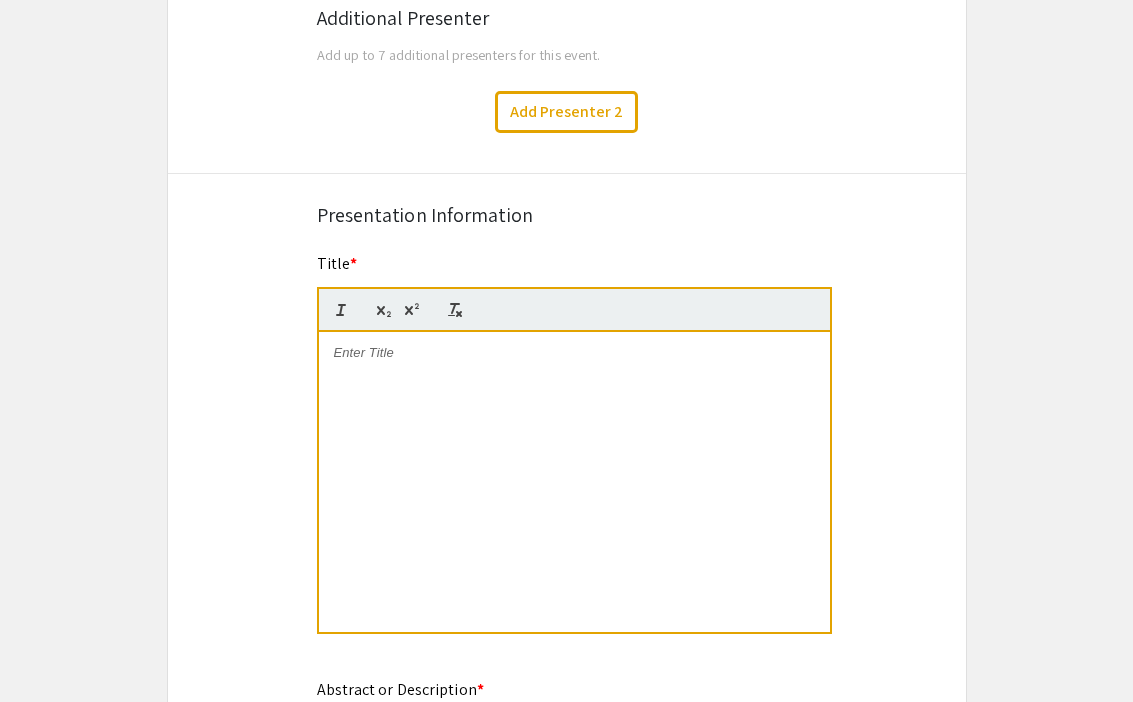 click at bounding box center (574, 482) 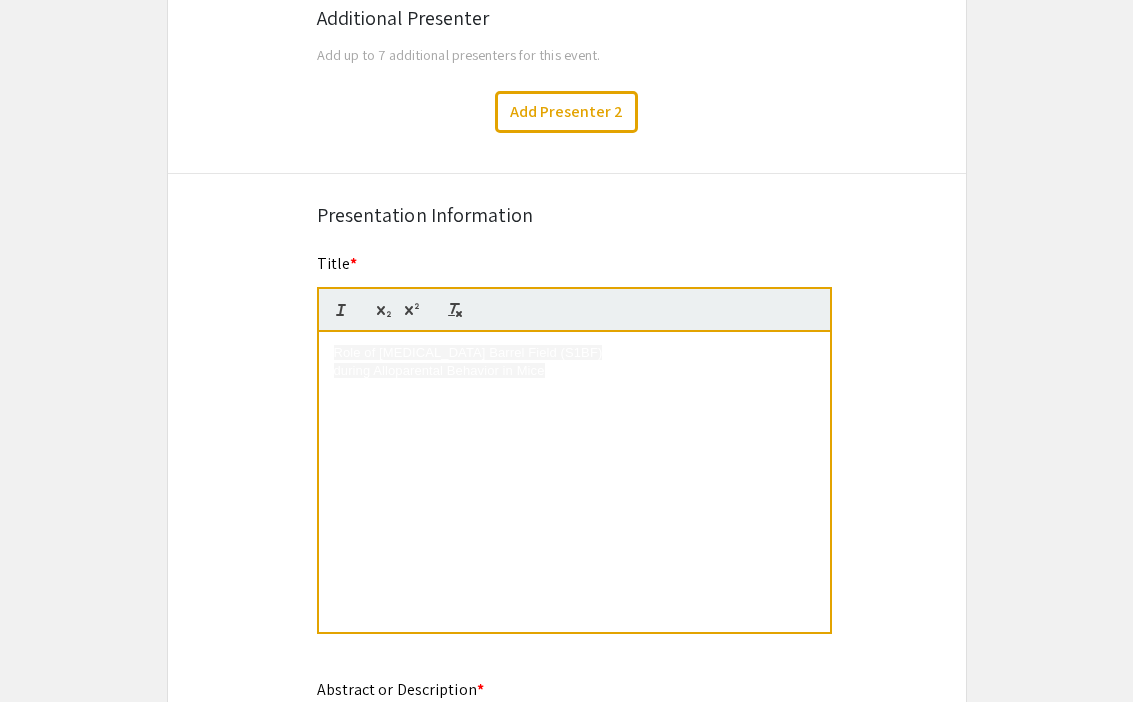 scroll, scrollTop: 0, scrollLeft: 0, axis: both 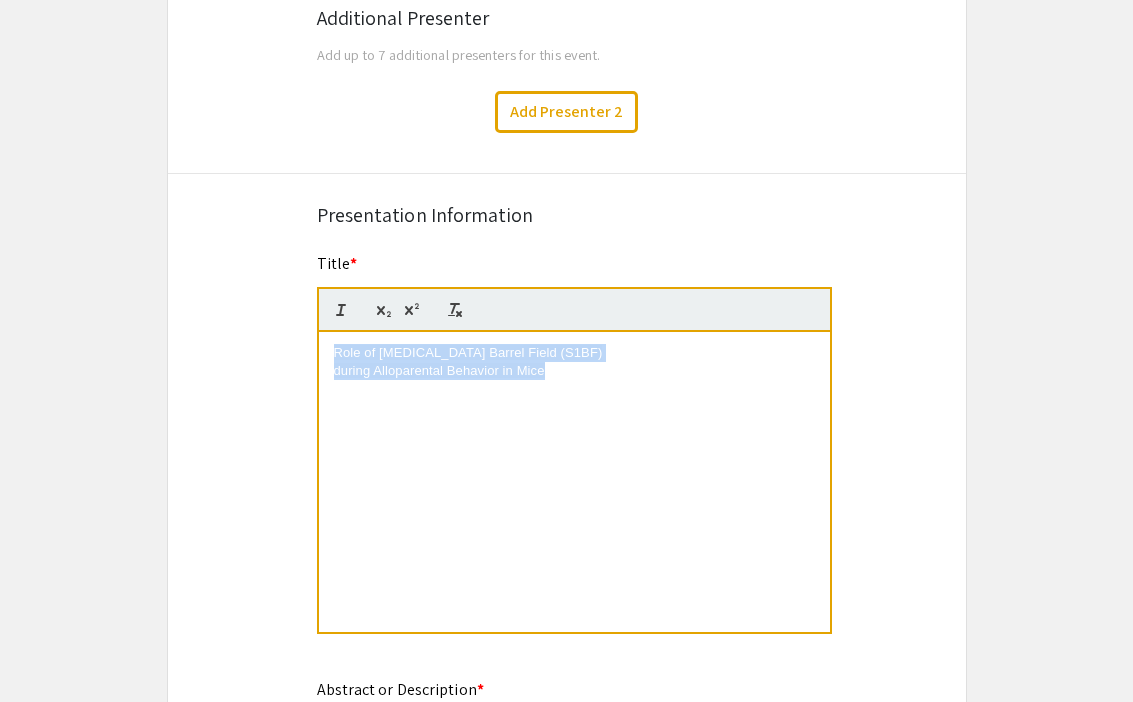 drag, startPoint x: 563, startPoint y: 387, endPoint x: 310, endPoint y: 327, distance: 260.0173 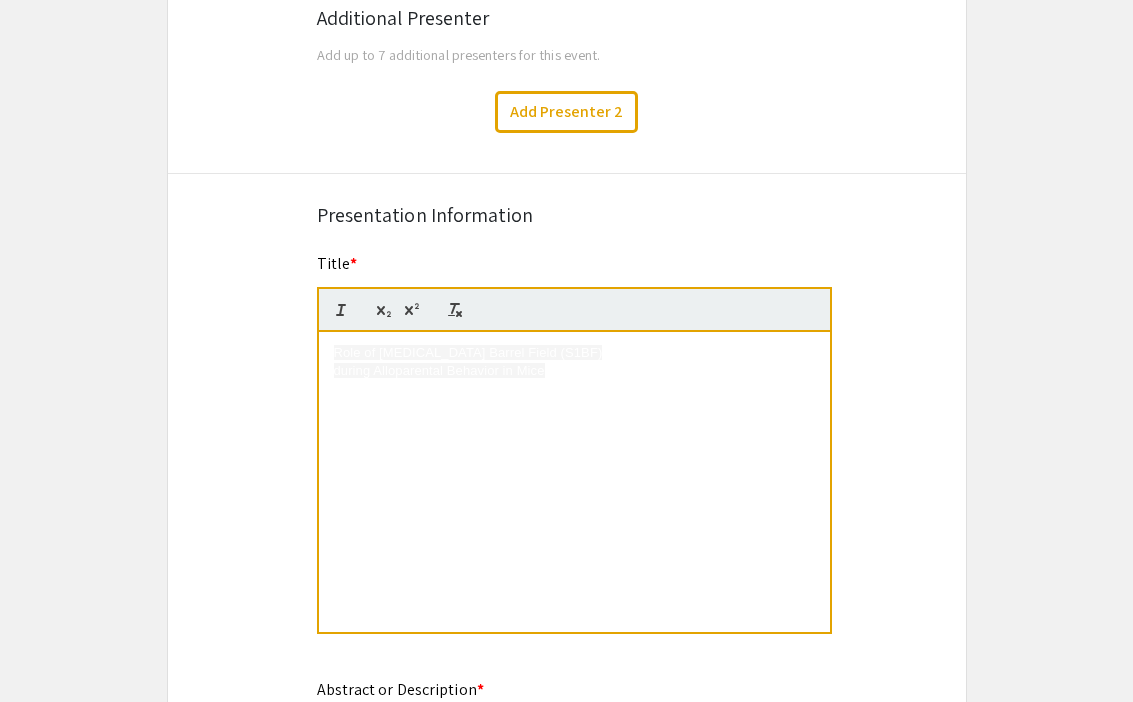 type 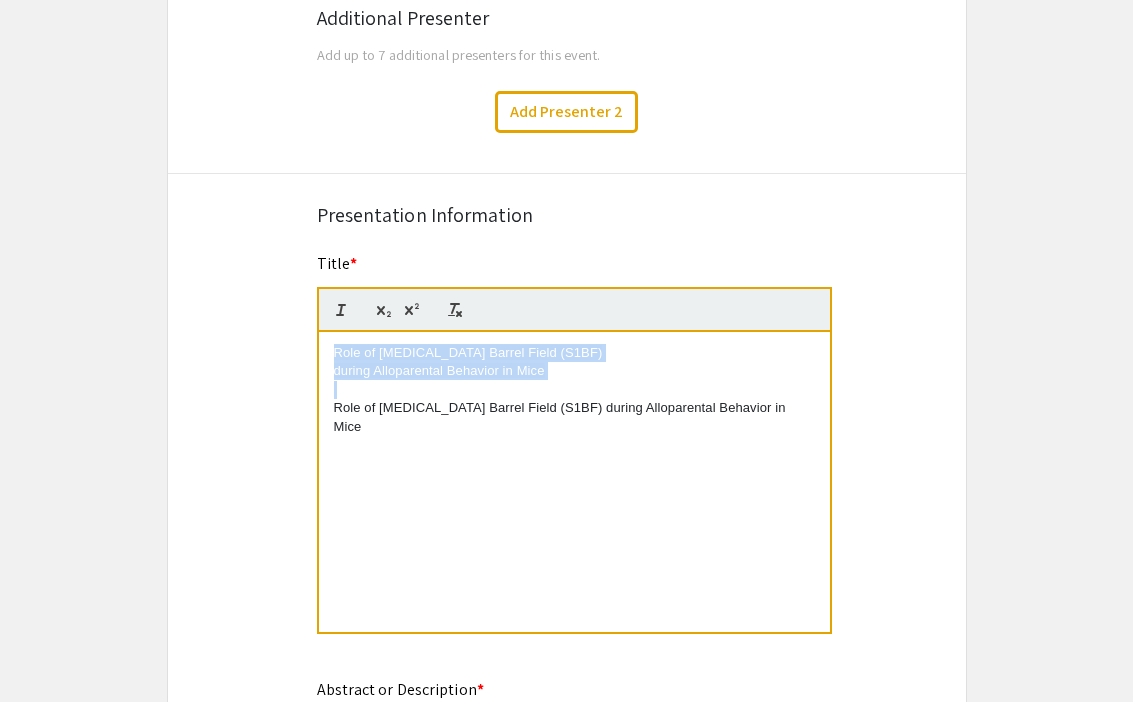 drag, startPoint x: 332, startPoint y: 409, endPoint x: 330, endPoint y: 328, distance: 81.02469 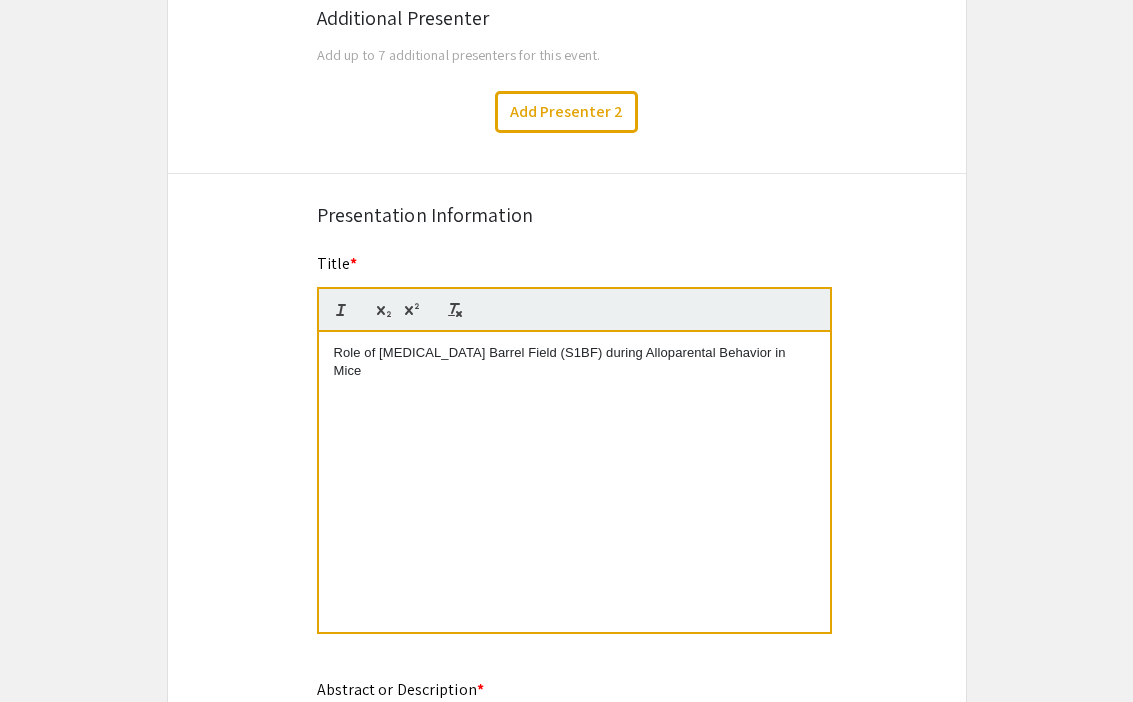 click on "Symposium Presentation Submission UTK Summer Research Scholars Symposium 2025  Please fill out the following form with your poster information. Please only submit one form per presentation. If you are part of a group, only one person needs to complete this form. You may add your co-presenters under "additional presenter." If you have any questions, please reach out to [EMAIL_ADDRESS][DOMAIN_NAME]   Presenter Information  First Name * [PERSON_NAME] cancel This field is required. Last Name * [PERSON_NAME] cancel This field is required. Email * [EMAIL_ADDRESS][DOMAIN_NAME] cancel This field is required. Level/Classification *   Freshman   Sophomore   Junior   Senior   Other (Please let us know in the comments field below)  Clear  Other Level/Classification cancel This field is required. Major/Department * Chemistry cancel This field is required. Home Institution * Your Home Institution Emory and [PERSON_NAME][GEOGRAPHIC_DATA] cancel This field is required. Research Group Name Your summer research group name (if applicable) [PERSON_NAME] Lab cancel  Add Presenter 2  *" 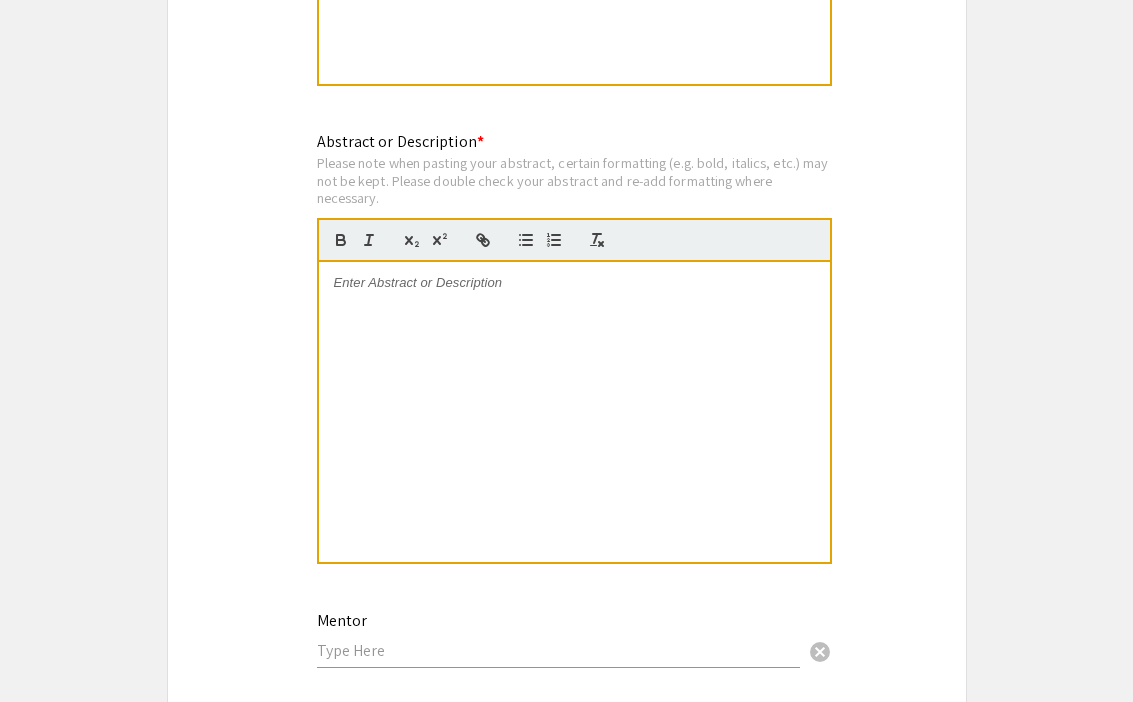 scroll, scrollTop: 2101, scrollLeft: 0, axis: vertical 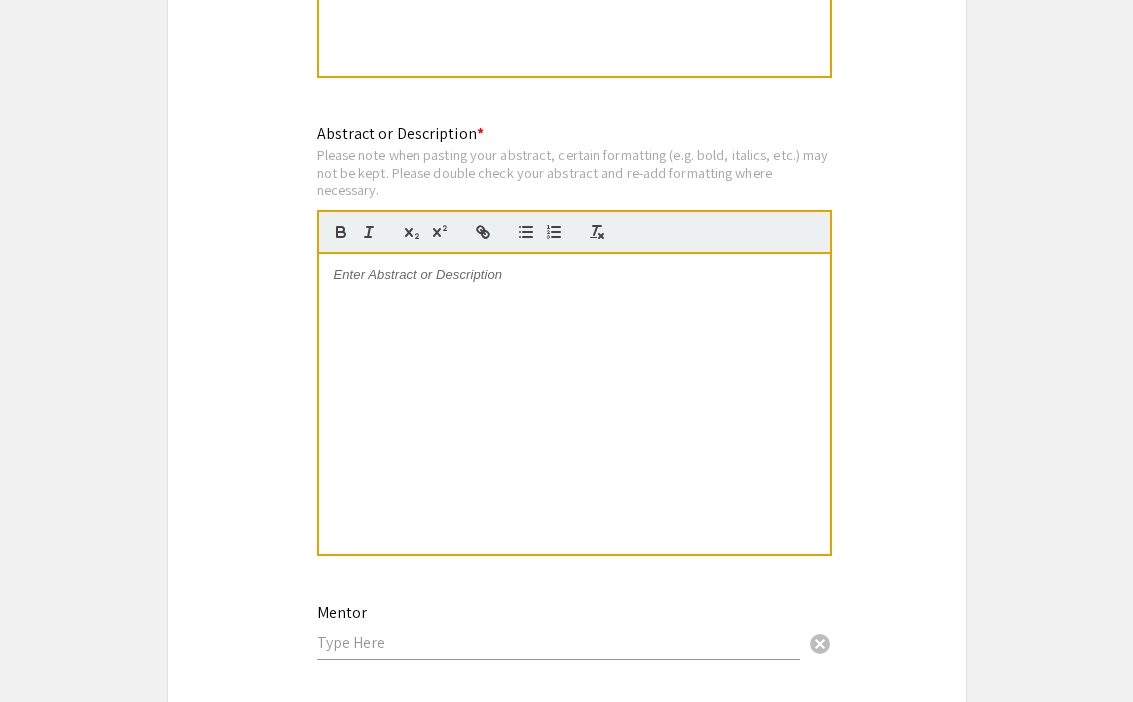 click at bounding box center [574, 404] 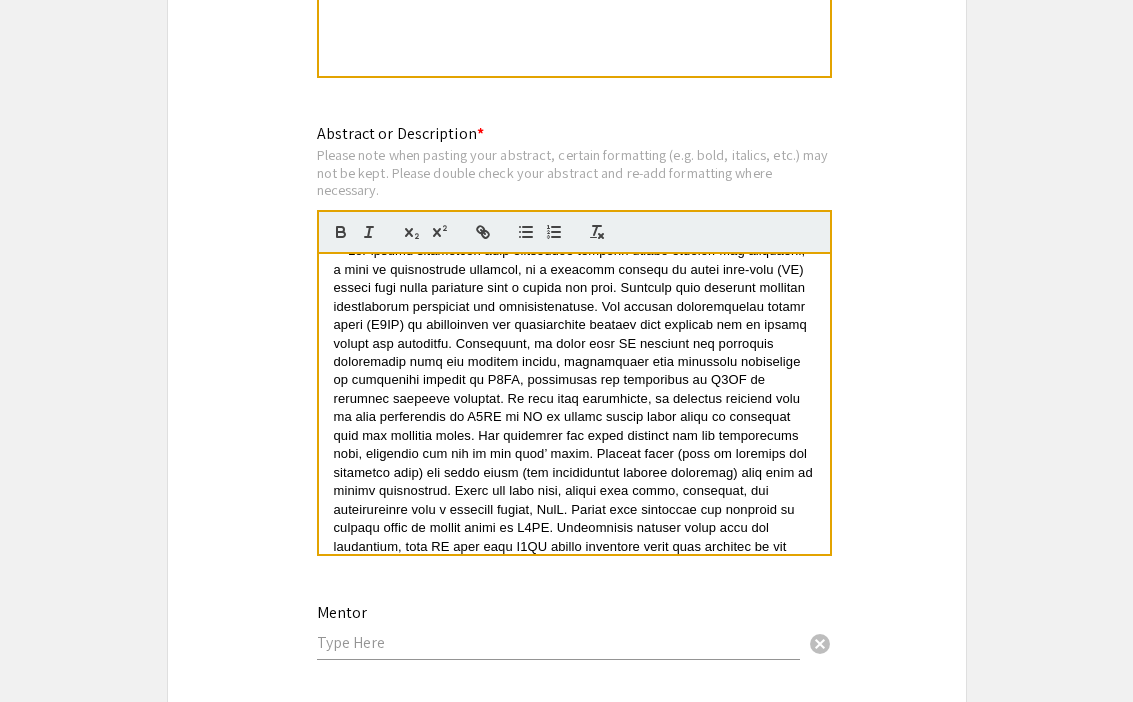 scroll, scrollTop: 0, scrollLeft: 0, axis: both 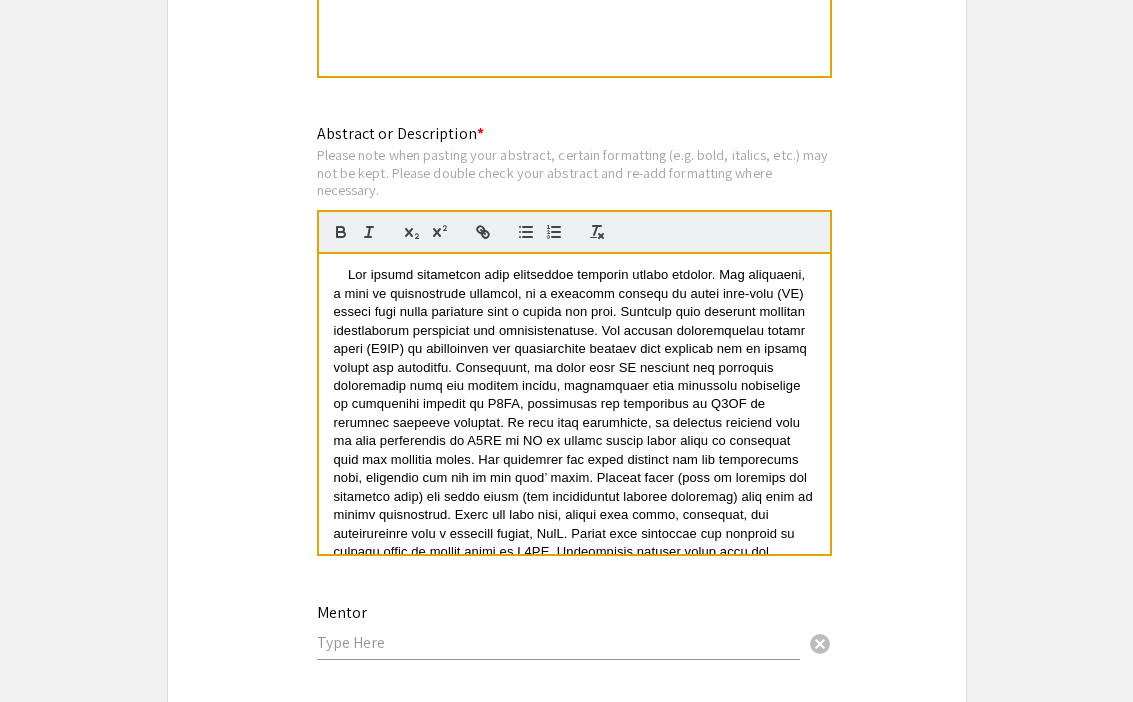 click on "Symposium Presentation Submission UTK Summer Research Scholars Symposium 2025  Please fill out the following form with your poster information. Please only submit one form per presentation. If you are part of a group, only one person needs to complete this form. You may add your co-presenters under "additional presenter." If you have any questions, please reach out to [EMAIL_ADDRESS][DOMAIN_NAME]   Presenter Information  First Name * [PERSON_NAME] cancel This field is required. Last Name * [PERSON_NAME] cancel This field is required. Email * [EMAIL_ADDRESS][DOMAIN_NAME] cancel This field is required. Level/Classification *   Freshman   Sophomore   Junior   Senior   Other (Please let us know in the comments field below)  Clear  Other Level/Classification cancel This field is required. Major/Department * Chemistry cancel This field is required. Home Institution * Your Home Institution Emory and [PERSON_NAME][GEOGRAPHIC_DATA] cancel This field is required. Research Group Name Your summer research group name (if applicable) [PERSON_NAME] Lab cancel  Add Presenter 2  *" 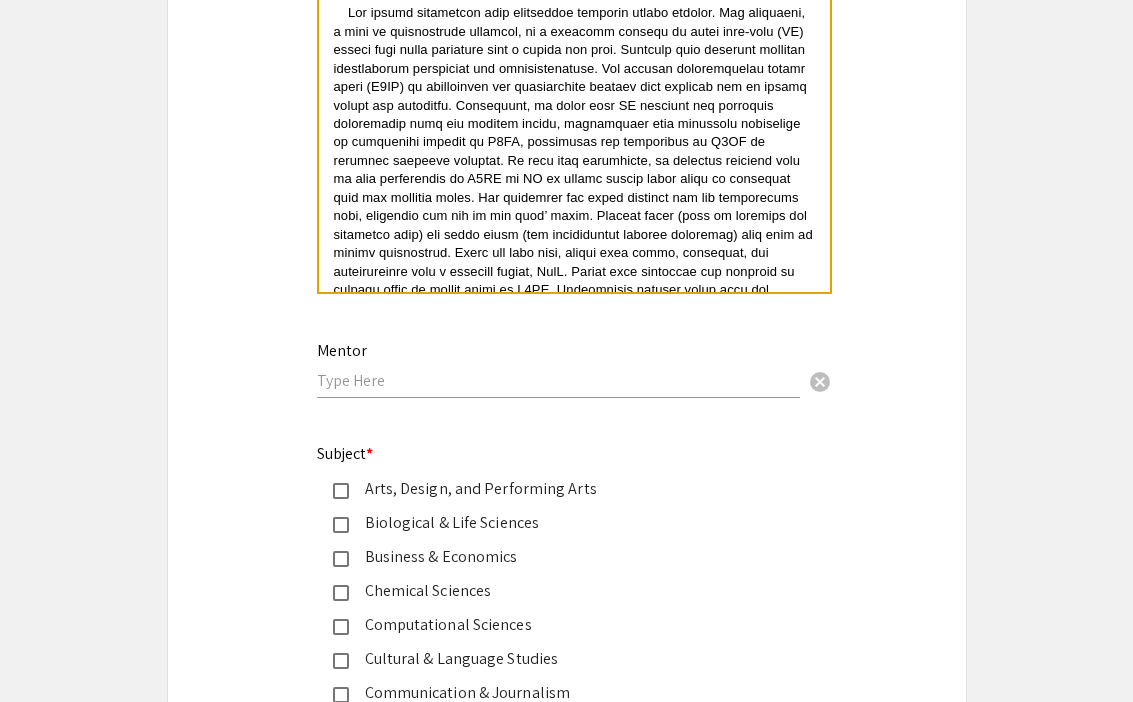 scroll, scrollTop: 2380, scrollLeft: 0, axis: vertical 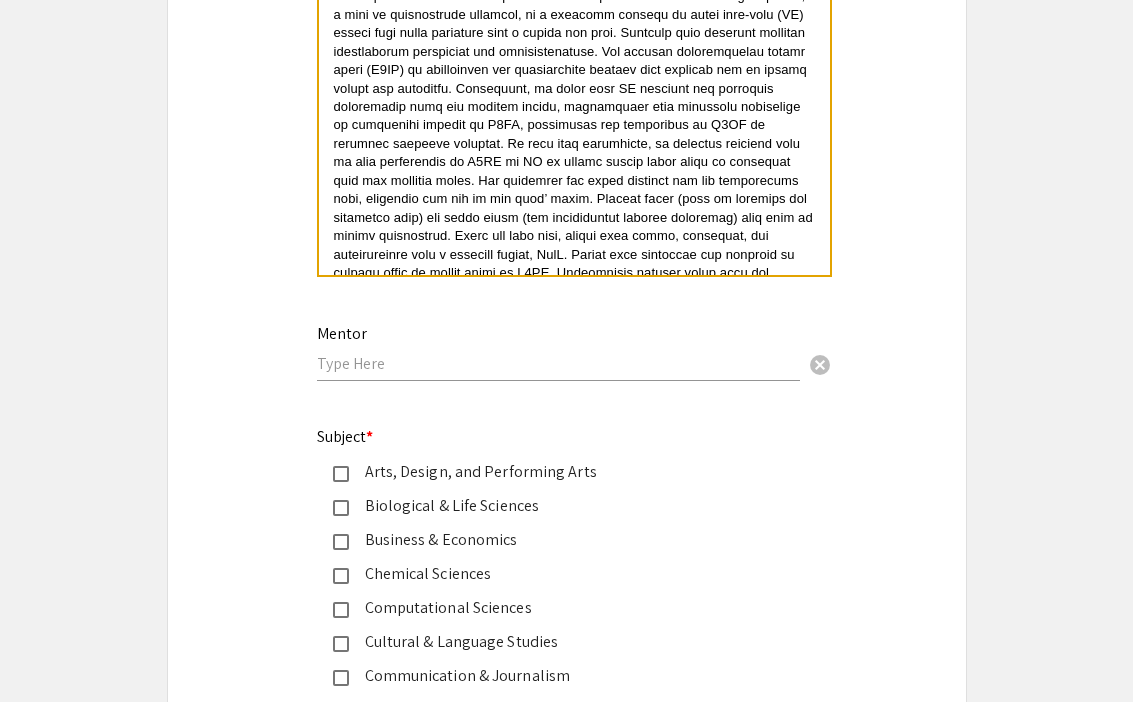 click at bounding box center (558, 363) 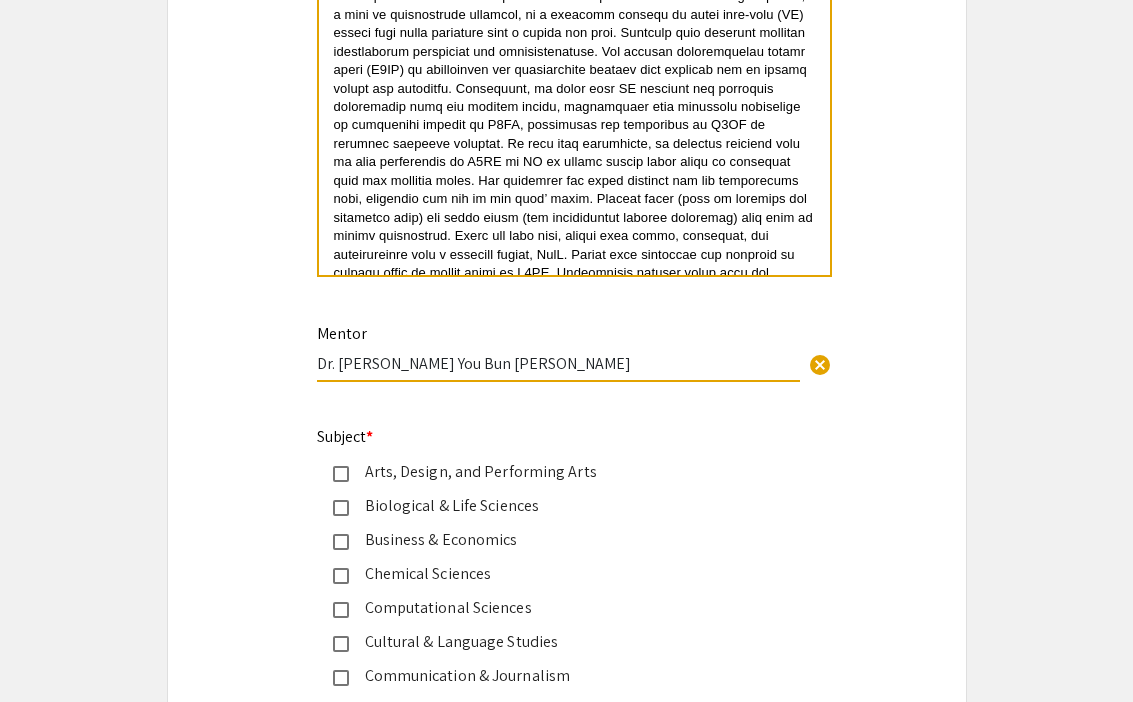 drag, startPoint x: 425, startPoint y: 369, endPoint x: 373, endPoint y: 372, distance: 52.086468 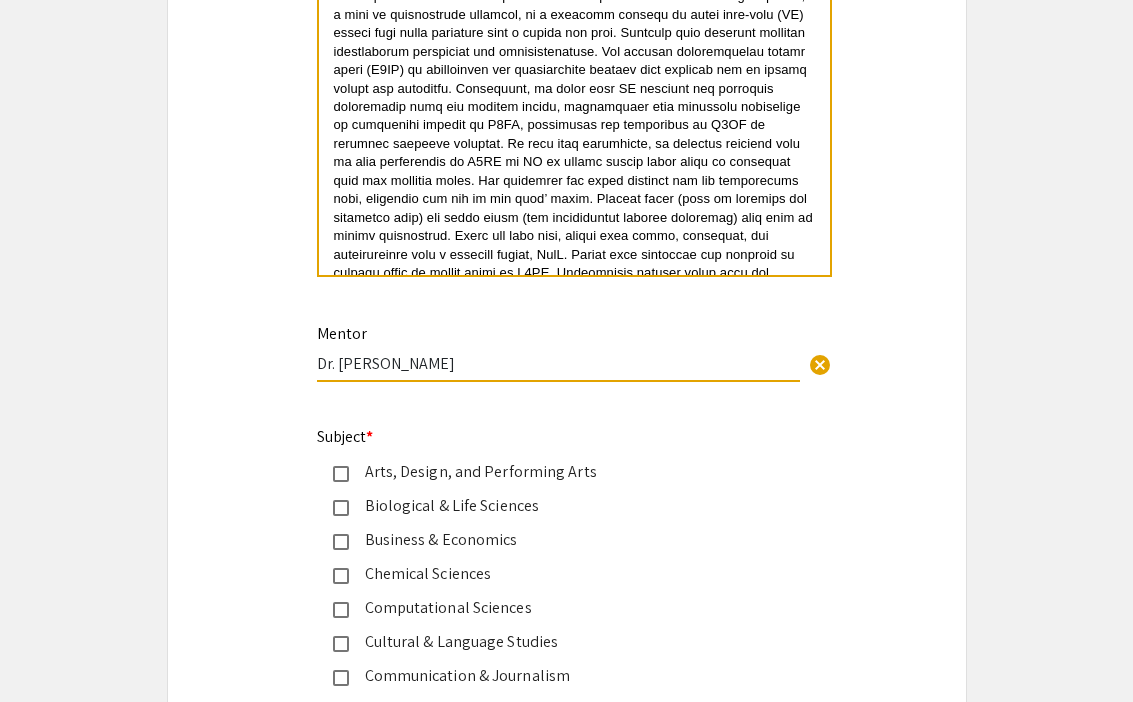 type on "Dr. [PERSON_NAME]" 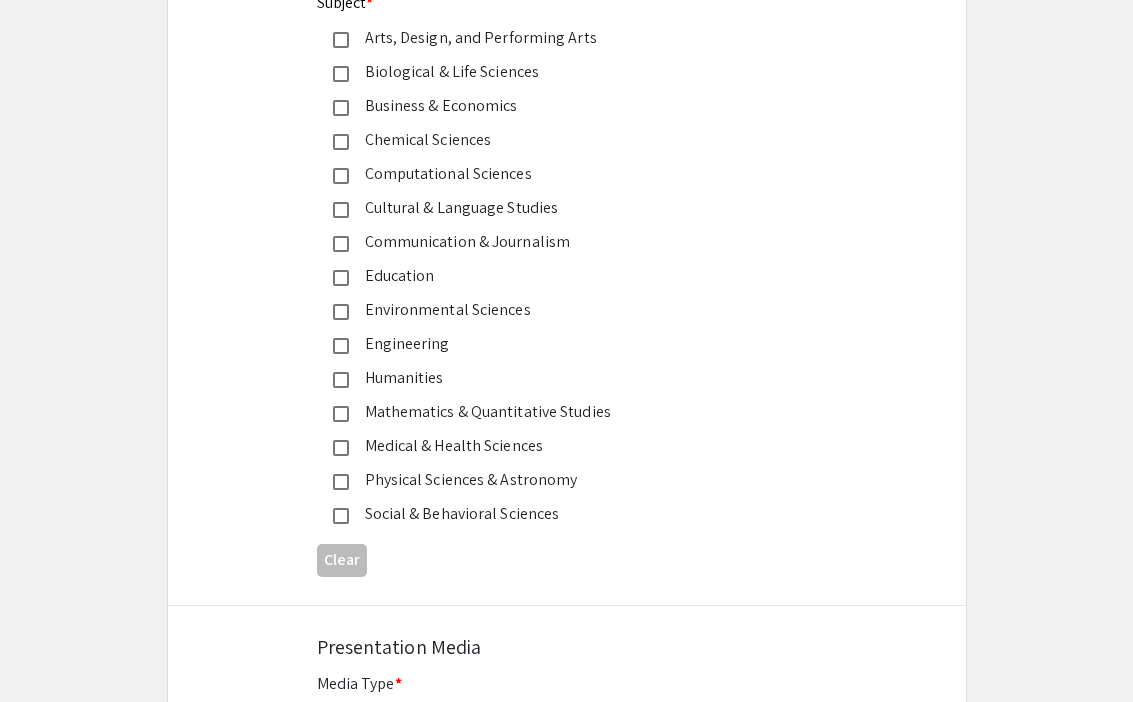 scroll, scrollTop: 2813, scrollLeft: 0, axis: vertical 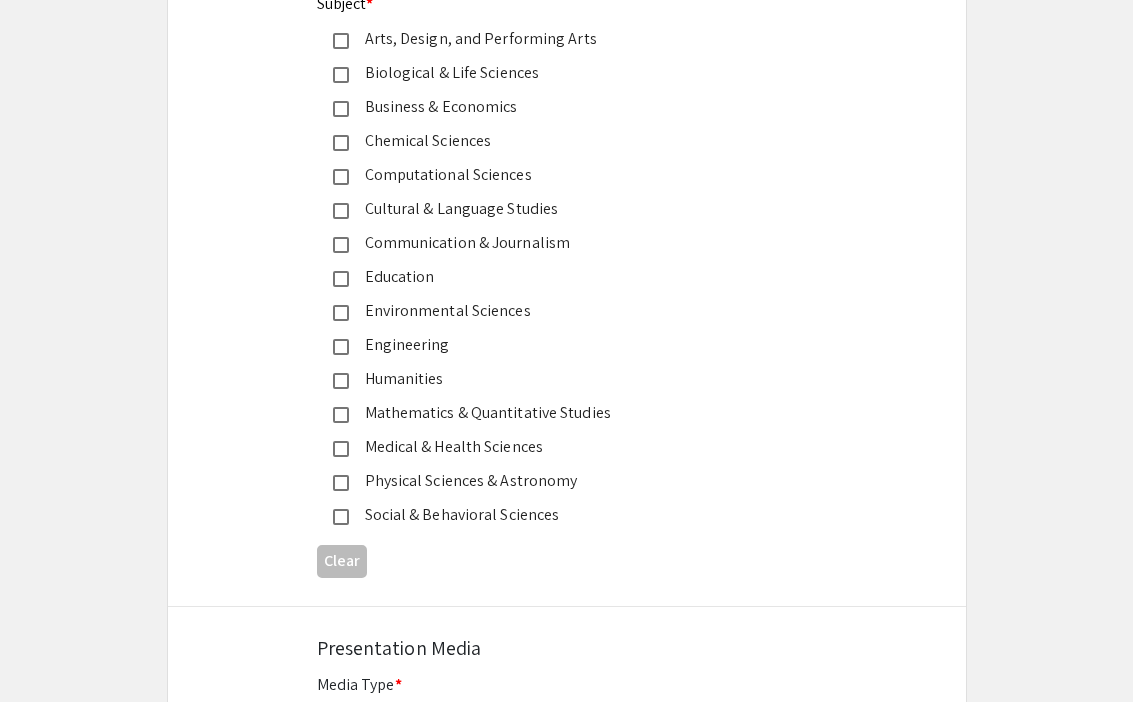 click on "Social & Behavioral Sciences" 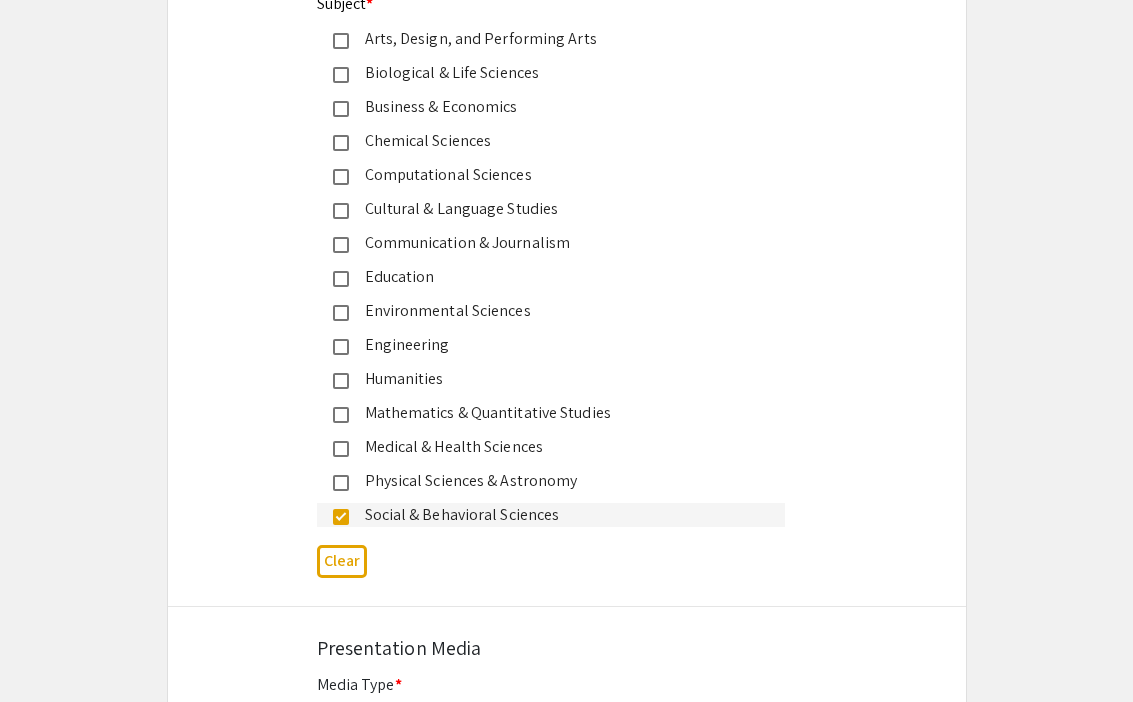 scroll, scrollTop: 2785, scrollLeft: 0, axis: vertical 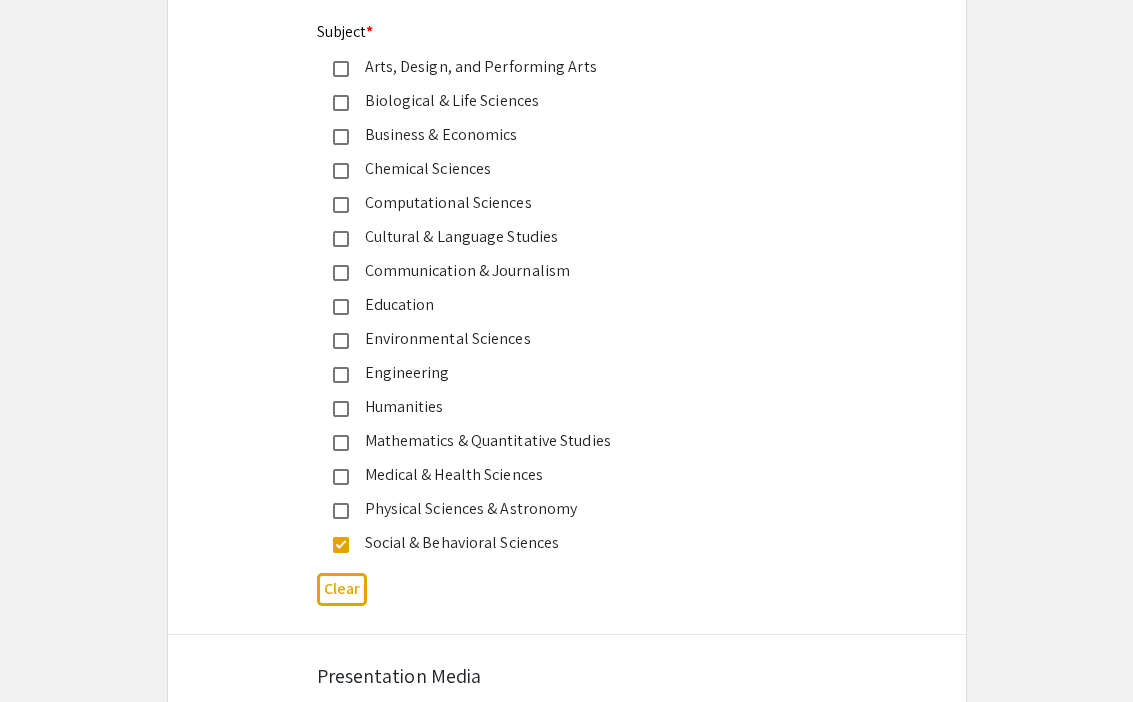click on "Biological & Life Sciences" 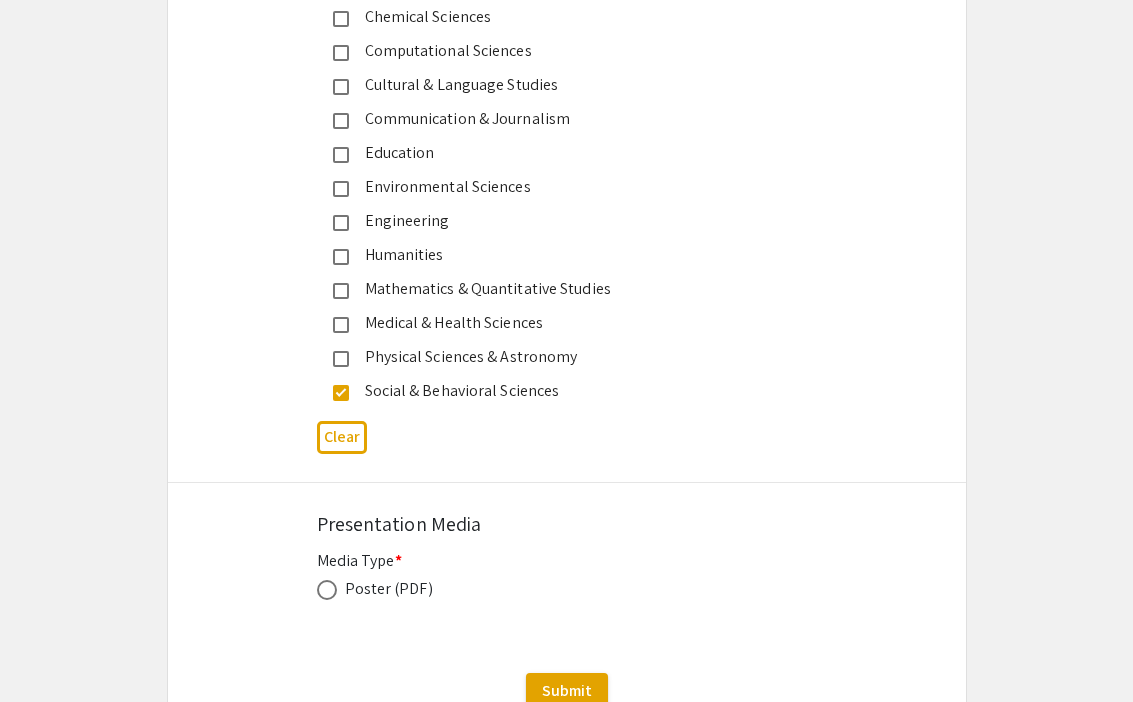 scroll, scrollTop: 3100, scrollLeft: 0, axis: vertical 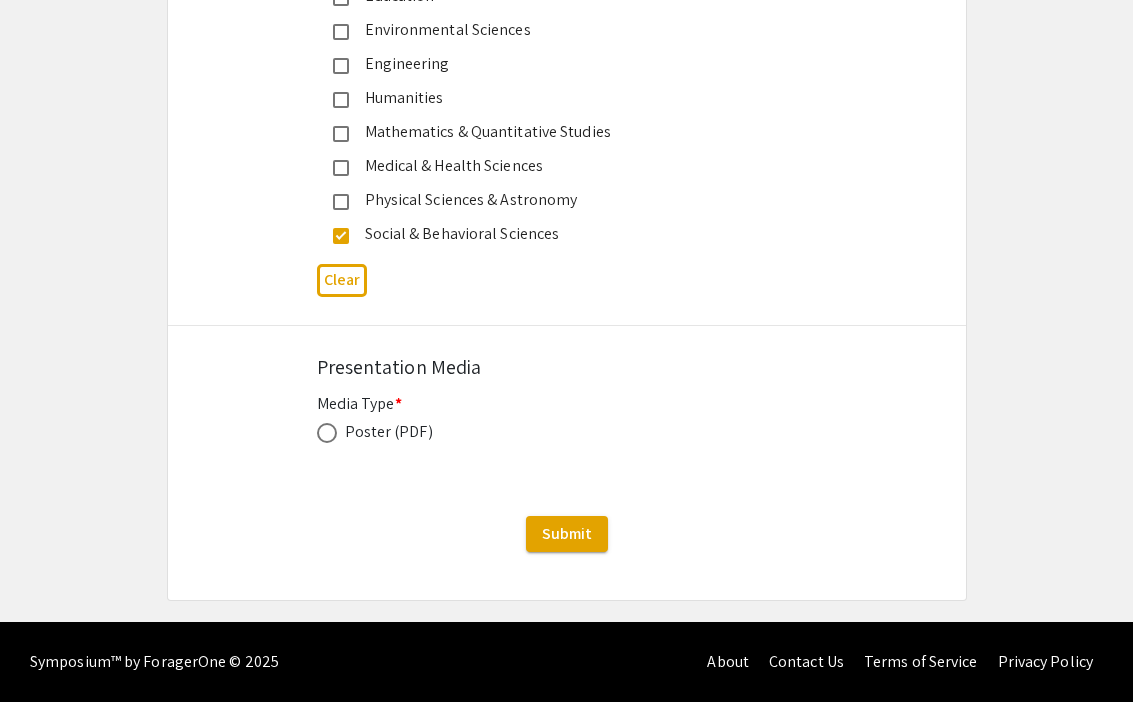click at bounding box center (327, 433) 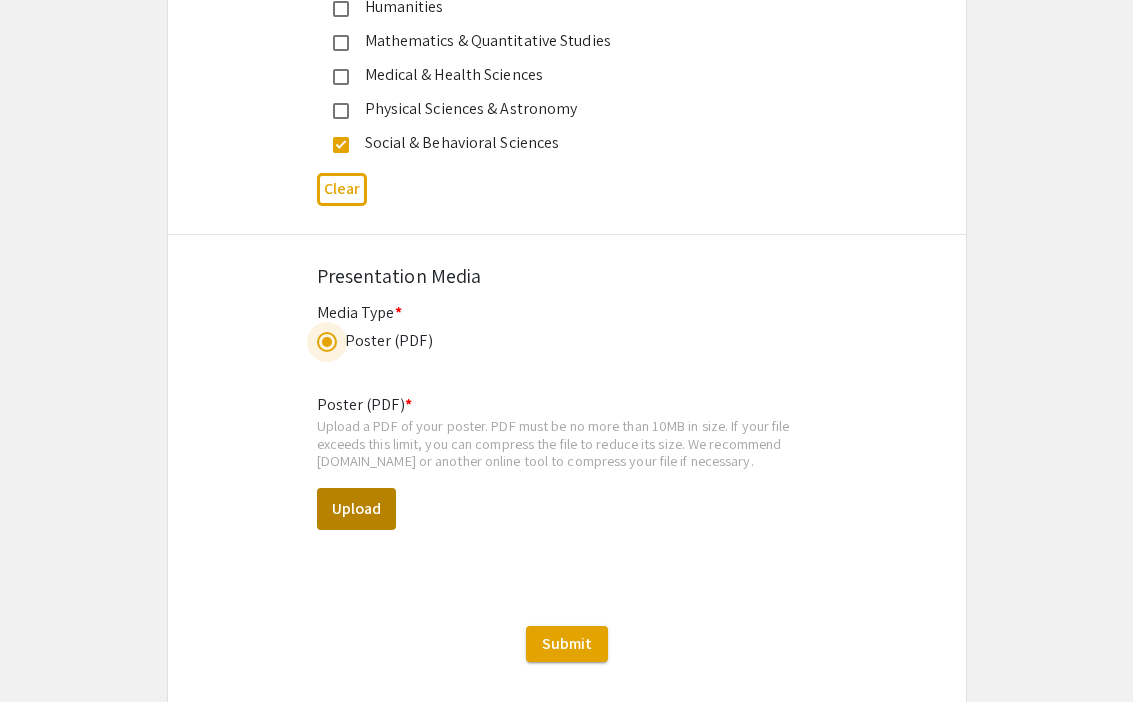 scroll, scrollTop: 3192, scrollLeft: 0, axis: vertical 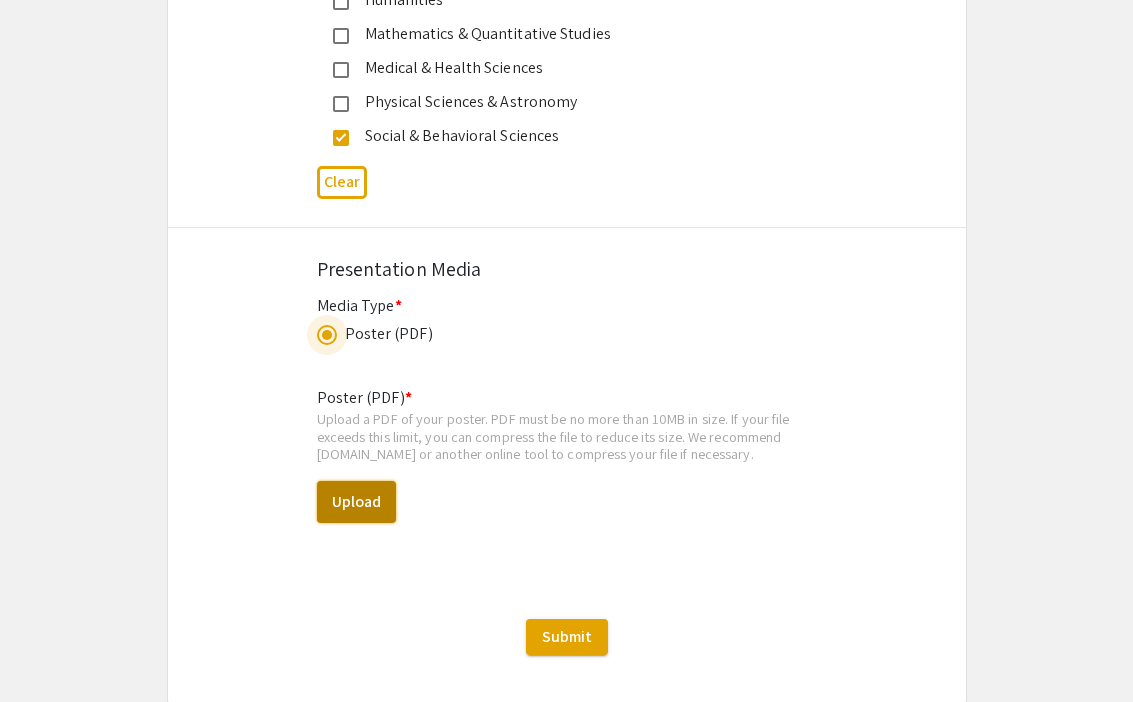 click on "Upload" at bounding box center (356, 502) 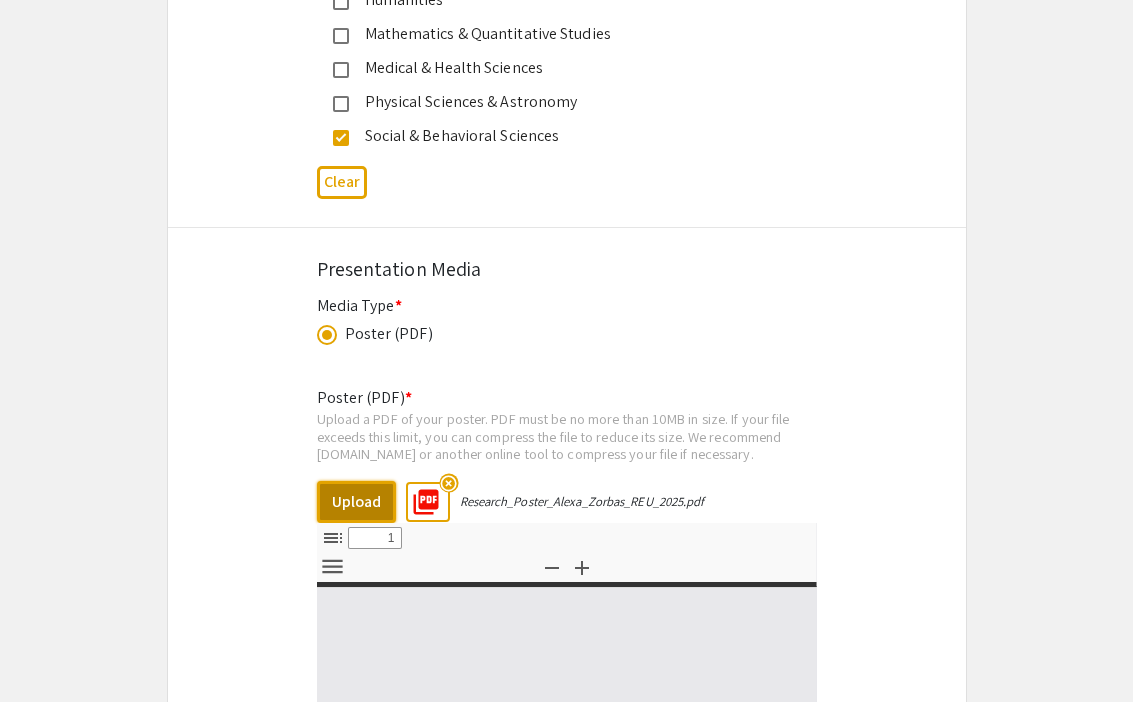 select on "custom" 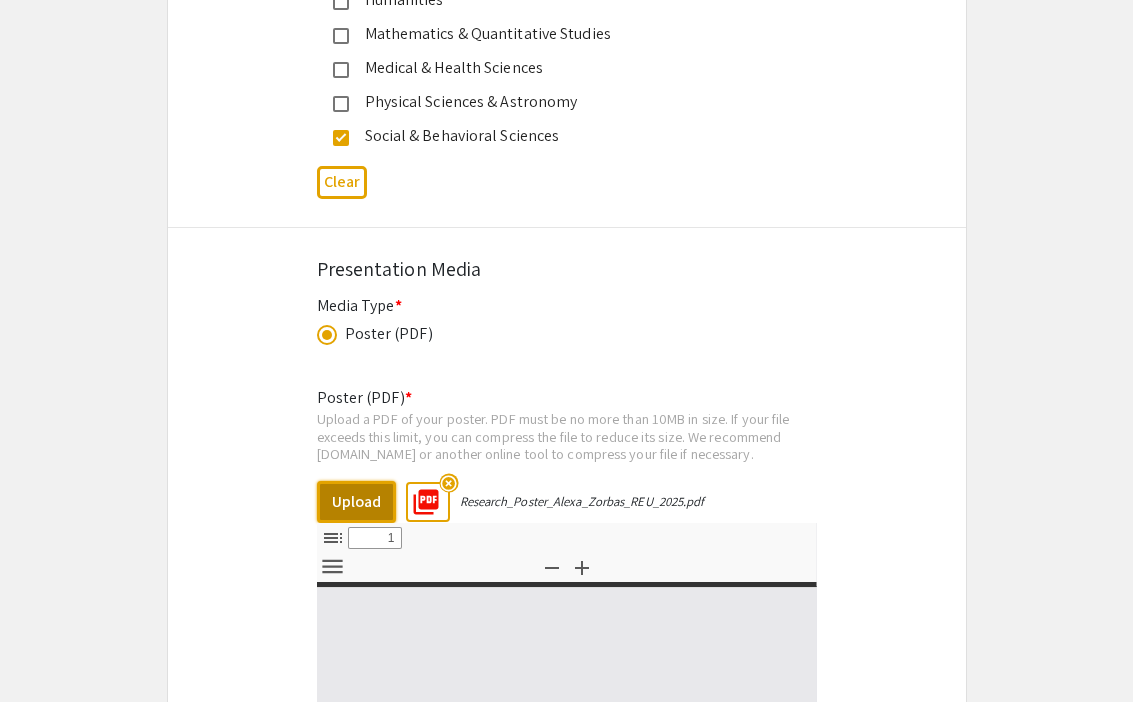 type on "0" 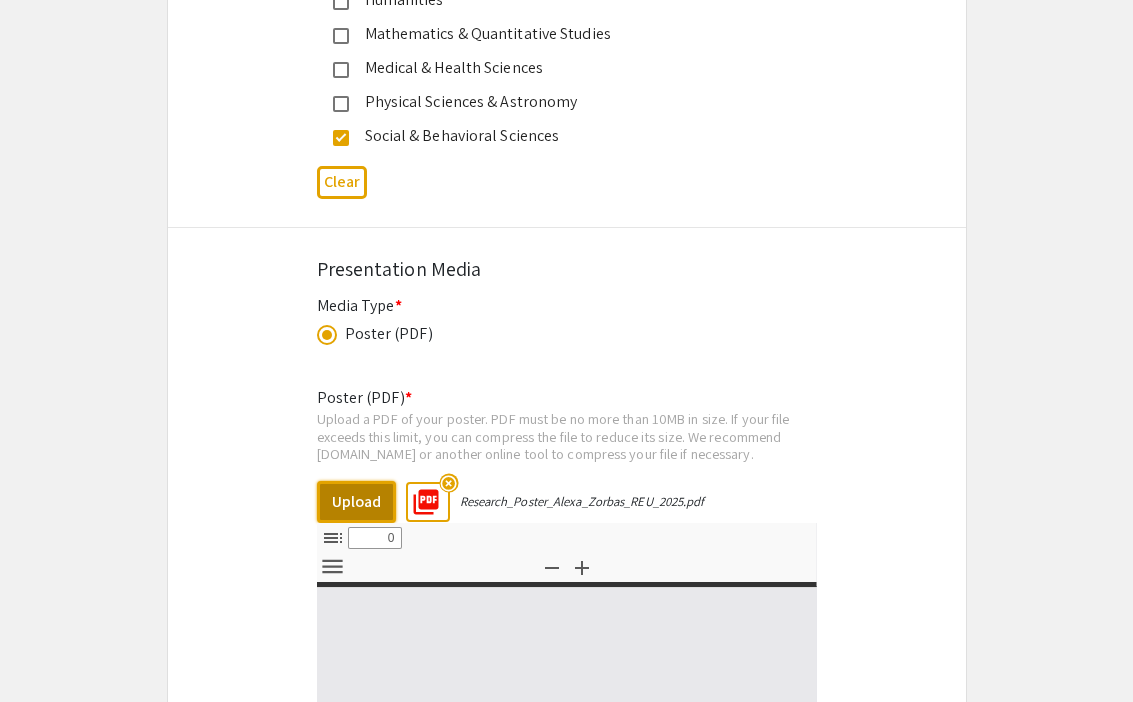select on "custom" 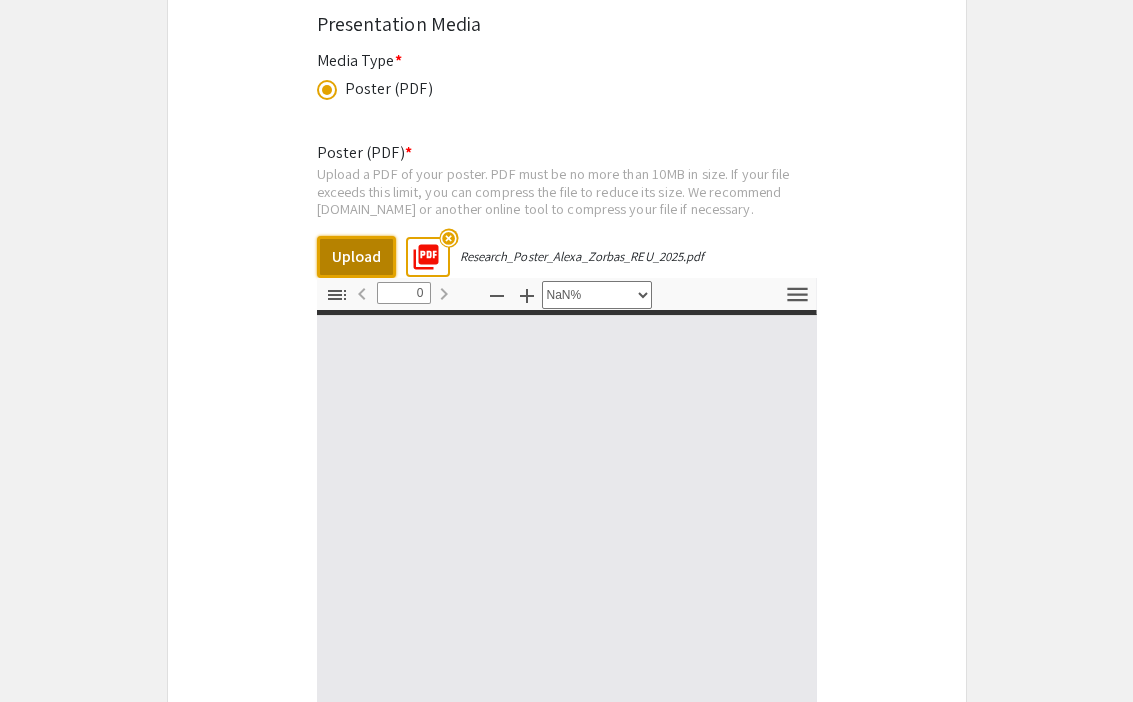 type on "1" 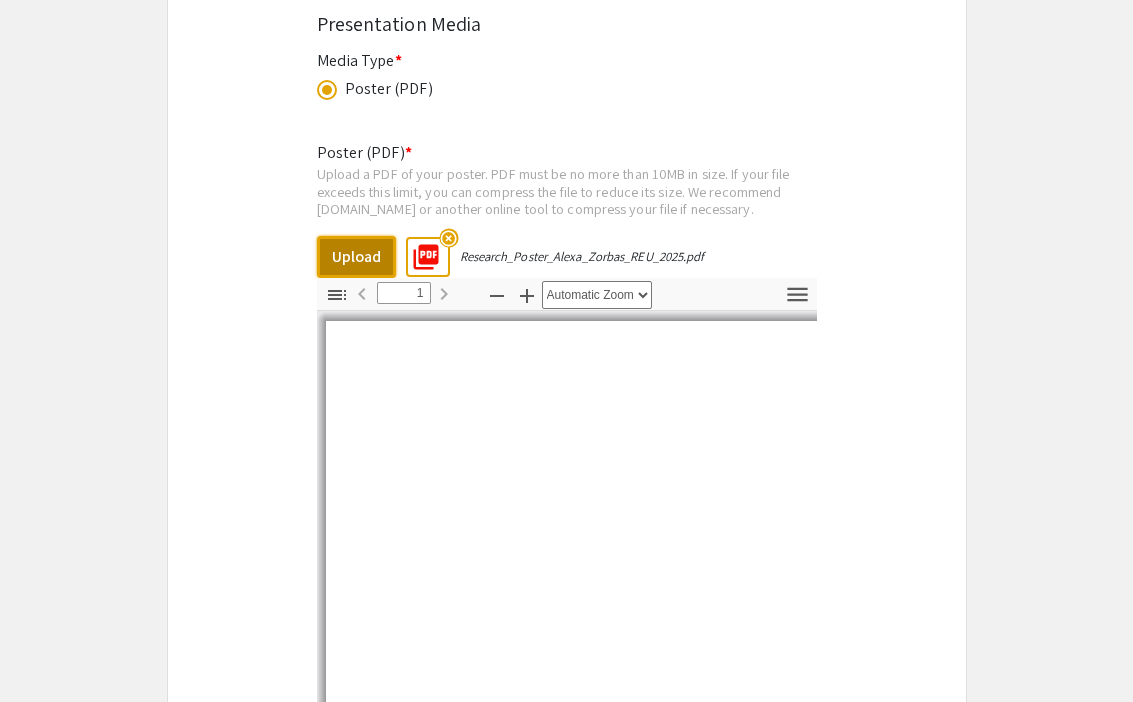 scroll, scrollTop: 3510, scrollLeft: 0, axis: vertical 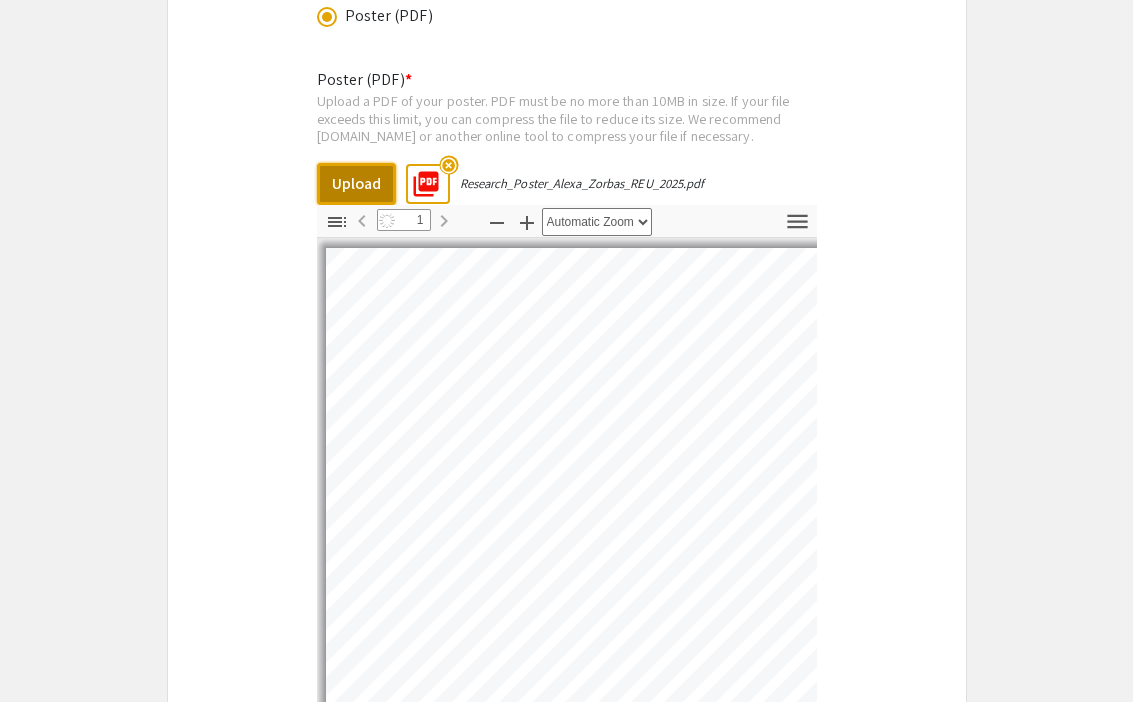 select on "auto" 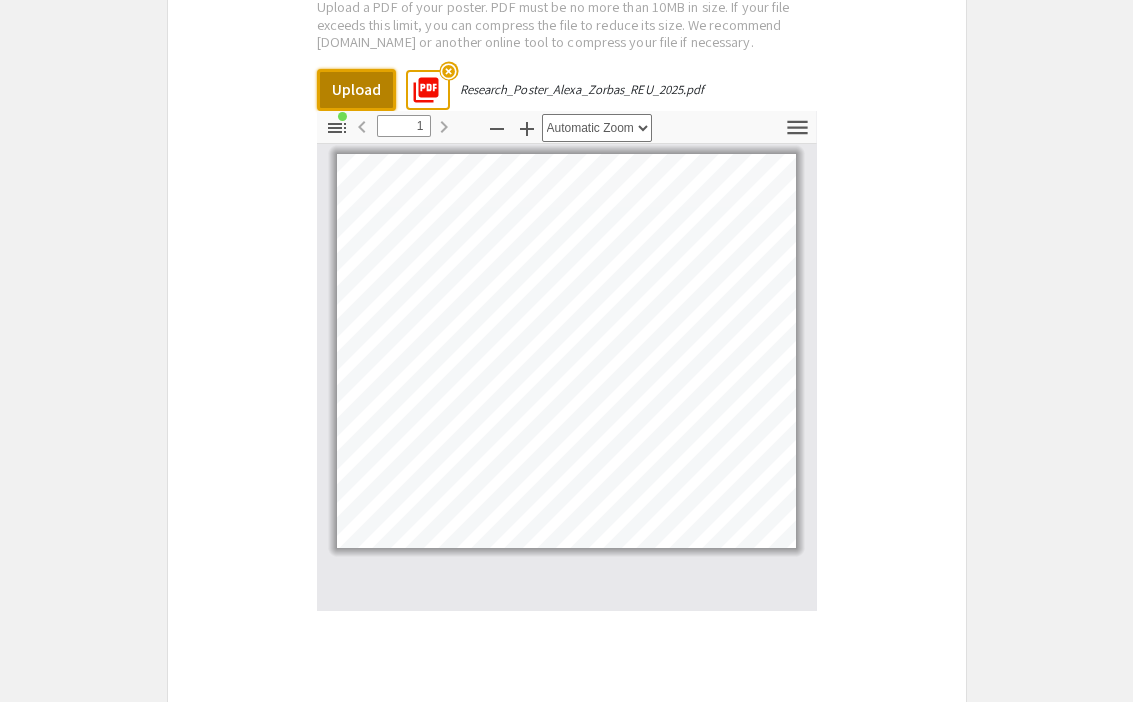 scroll, scrollTop: 3597, scrollLeft: 0, axis: vertical 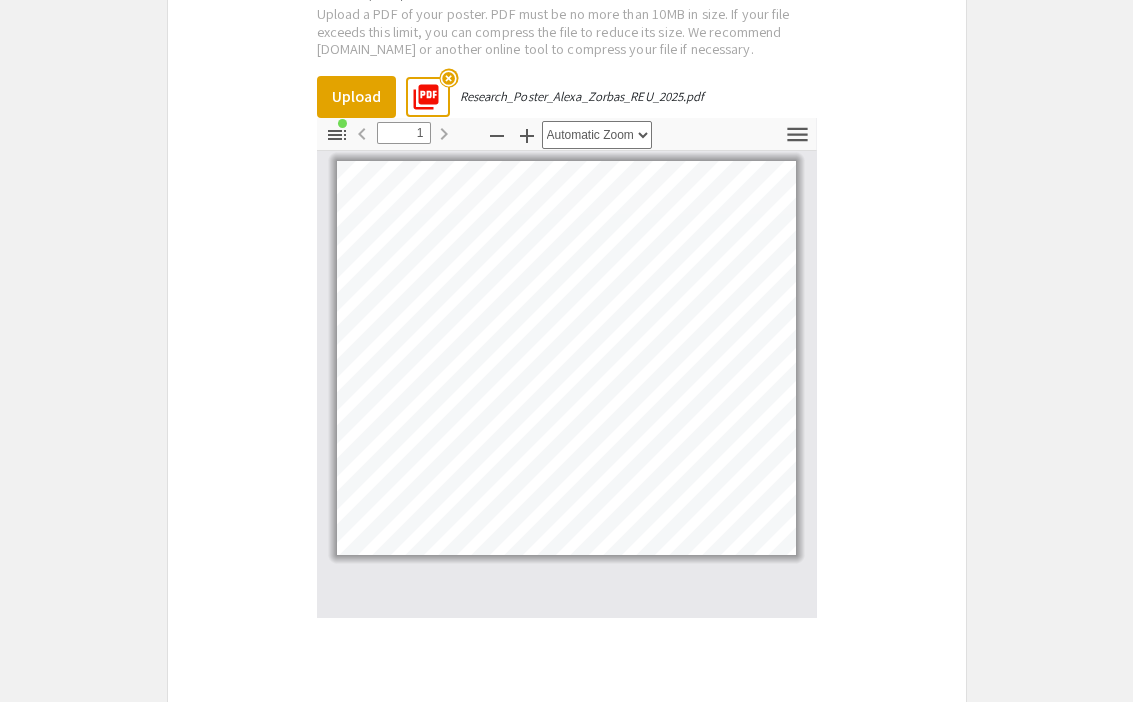 click on "highlight_off" at bounding box center [448, 77] 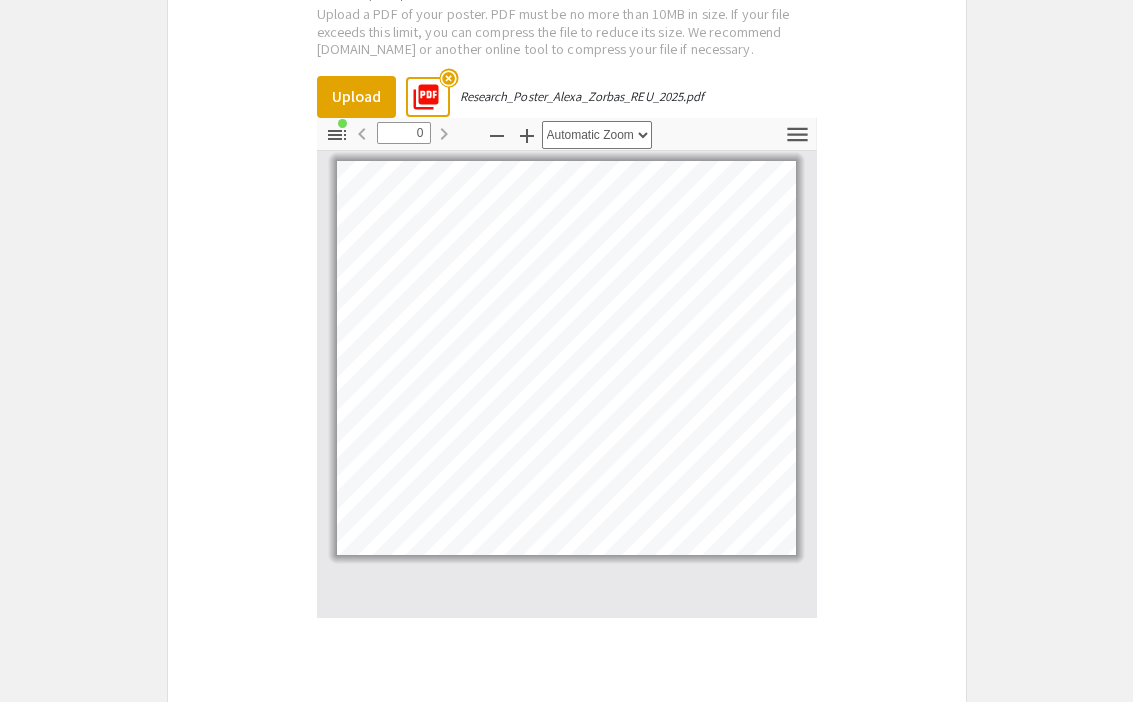 scroll, scrollTop: 3301, scrollLeft: 0, axis: vertical 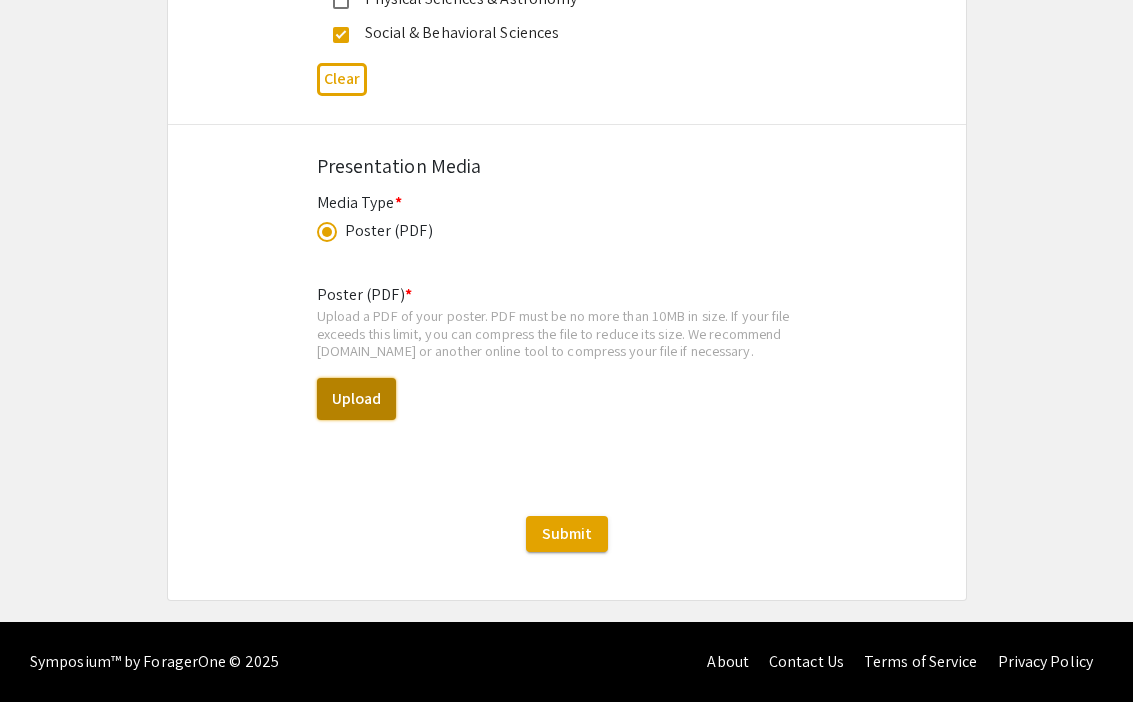 click on "Upload" at bounding box center [356, 399] 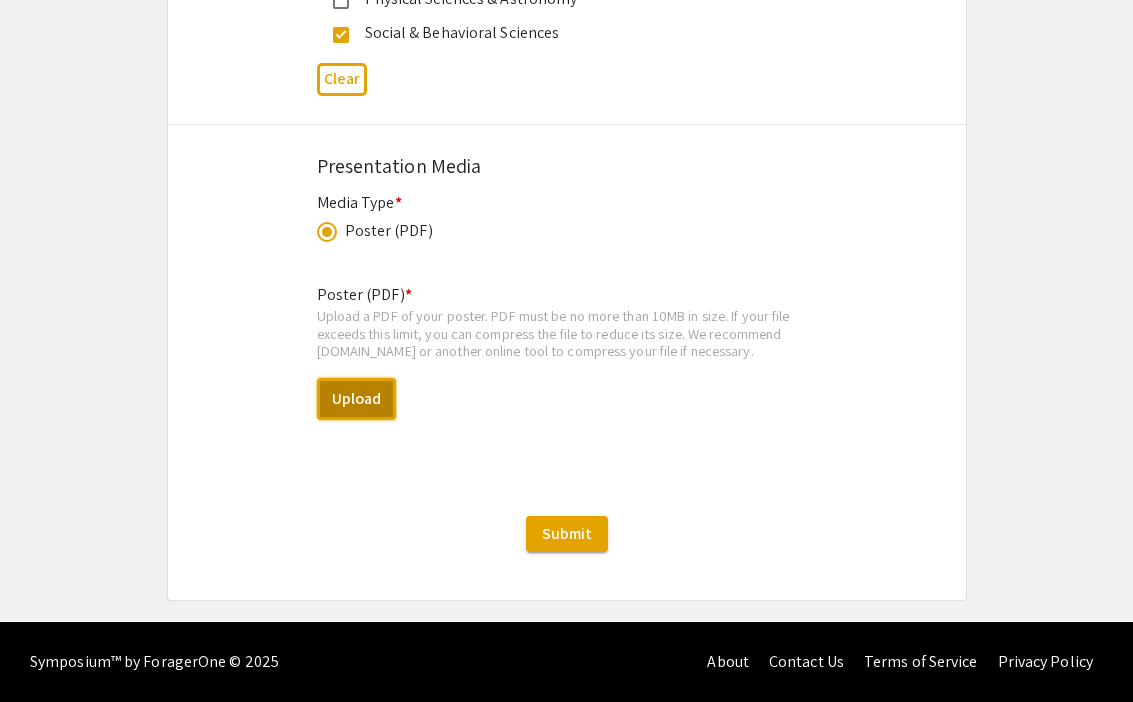 select on "custom" 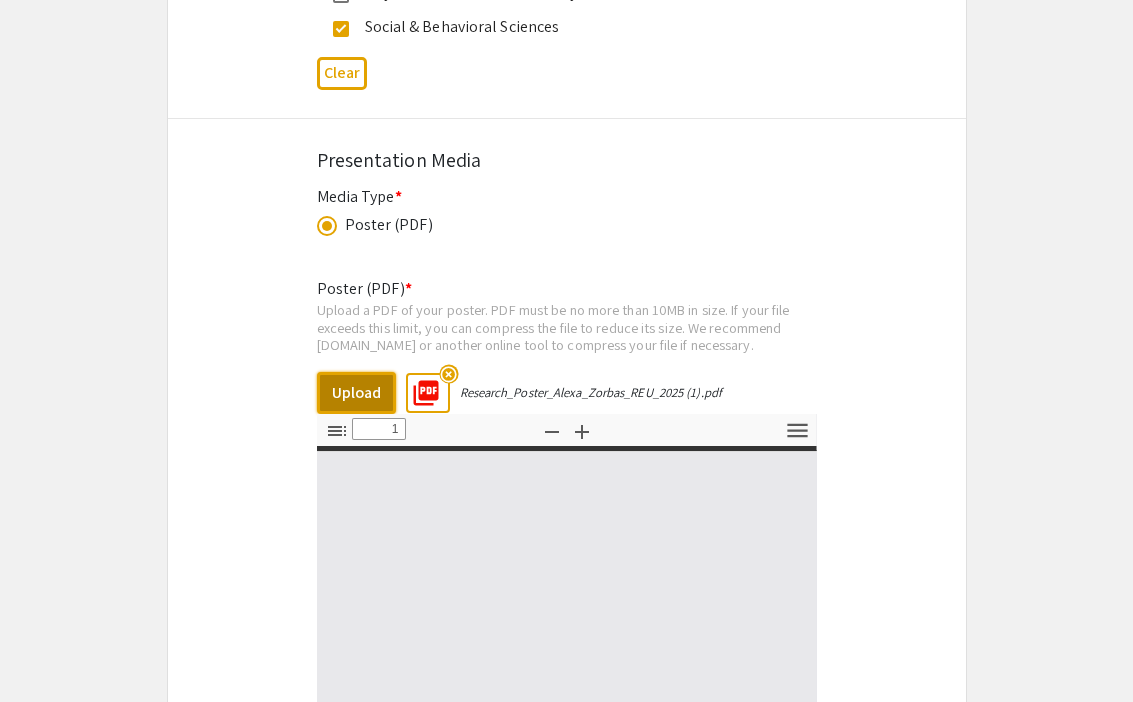 type on "0" 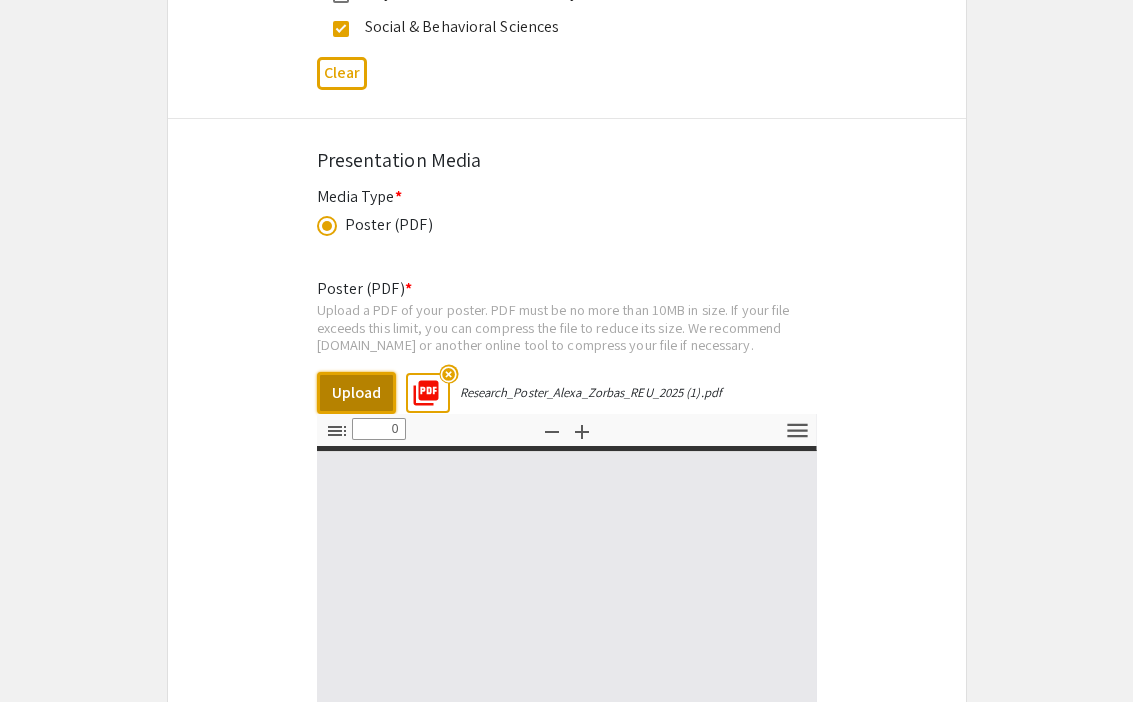 select on "custom" 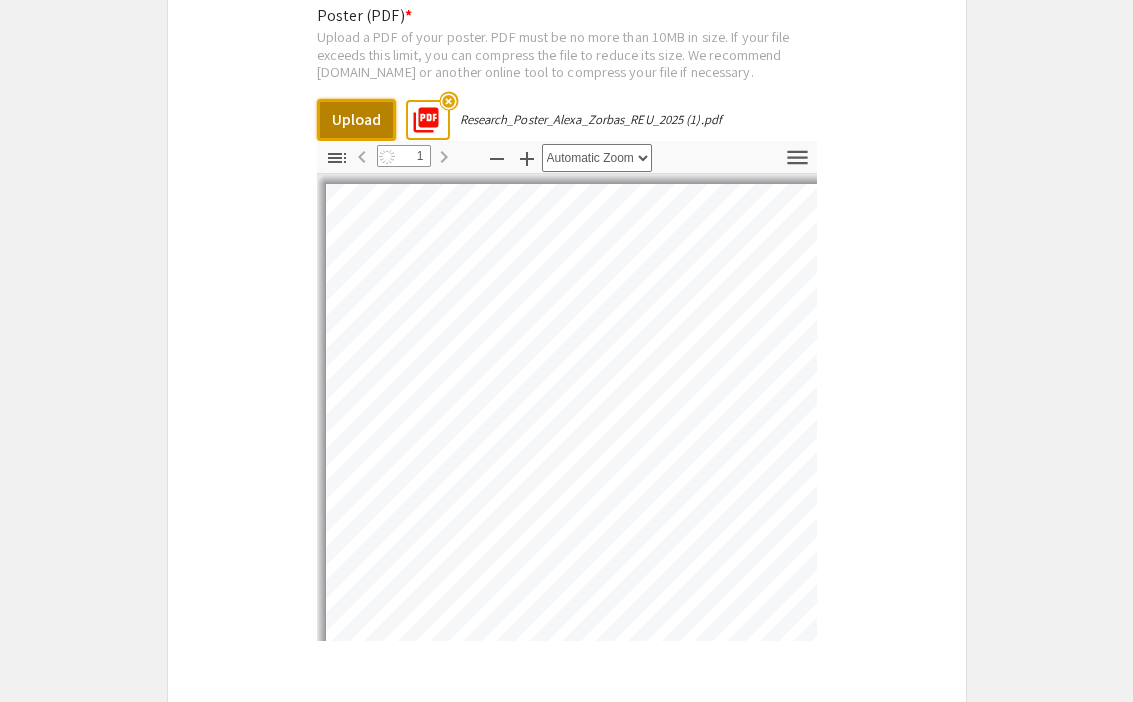scroll, scrollTop: 3575, scrollLeft: 0, axis: vertical 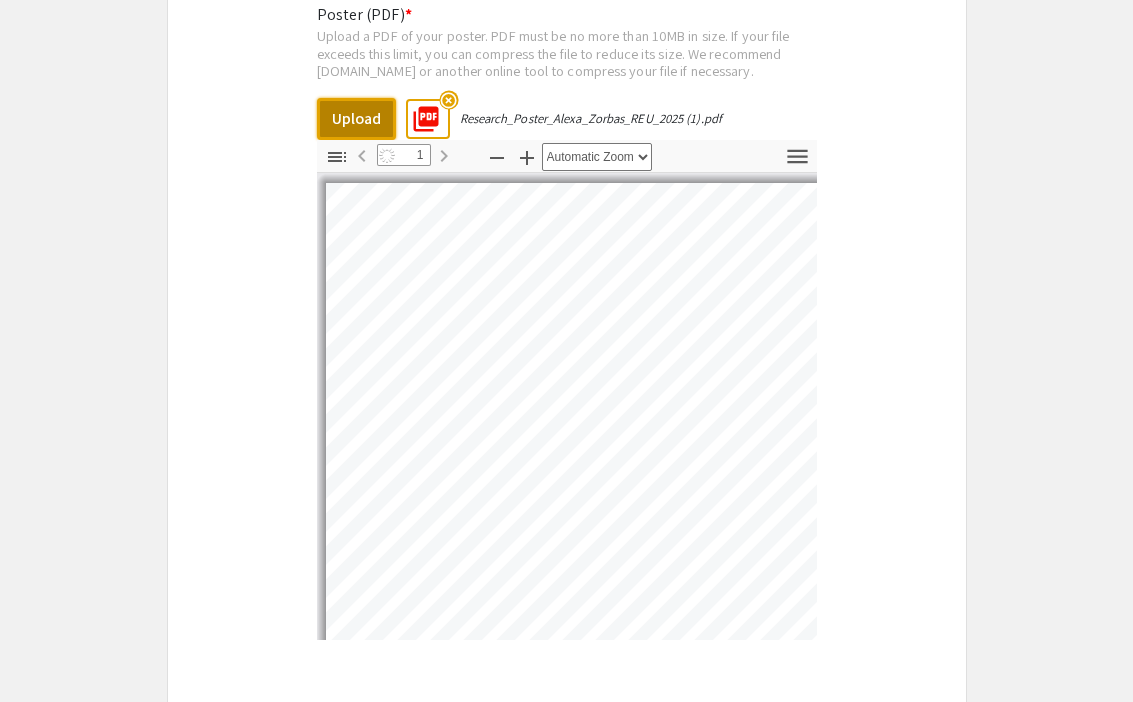 select on "auto" 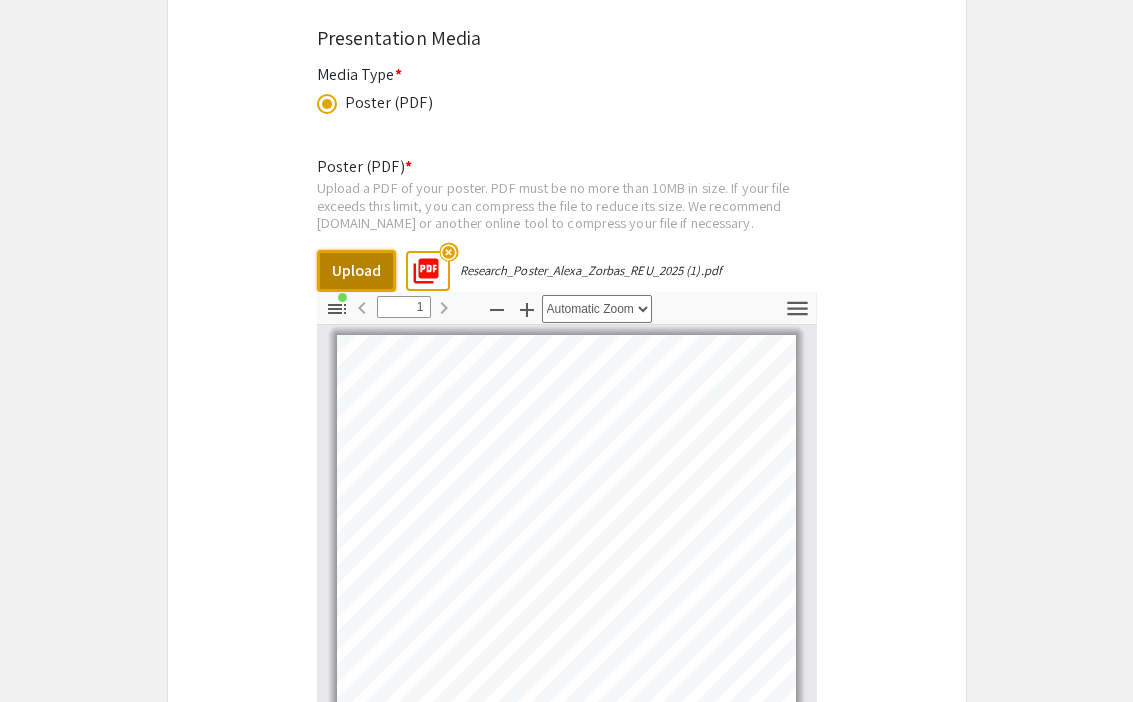 scroll, scrollTop: 3420, scrollLeft: 0, axis: vertical 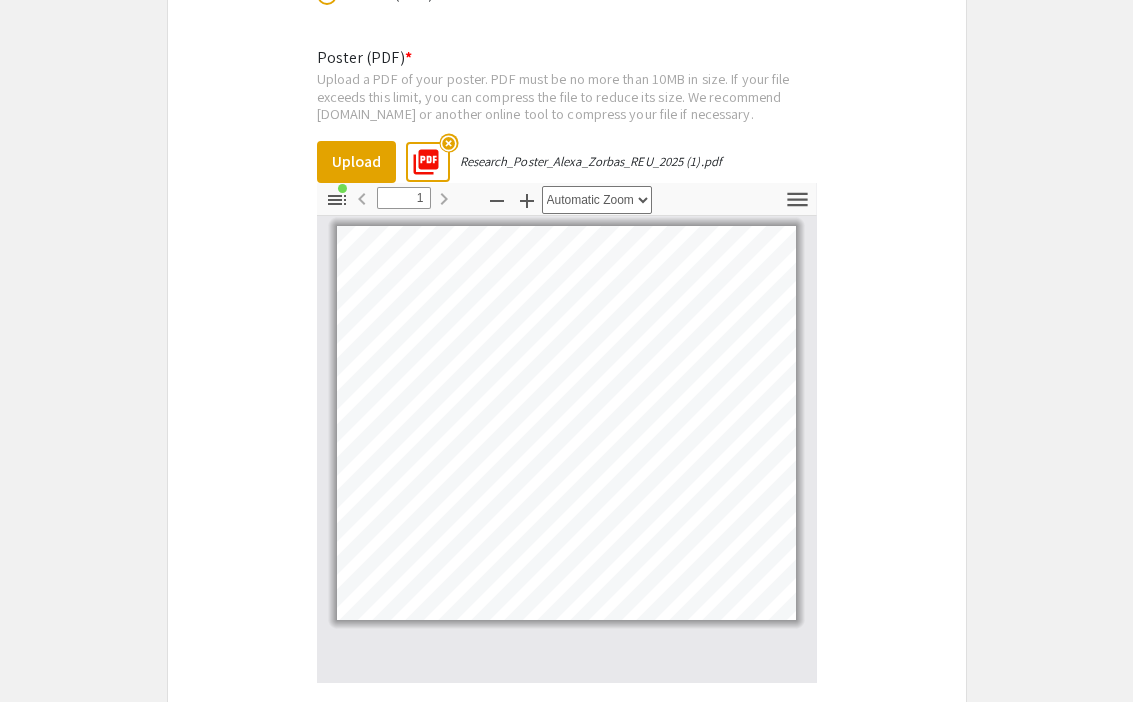 click on "highlight_off" at bounding box center (448, 142) 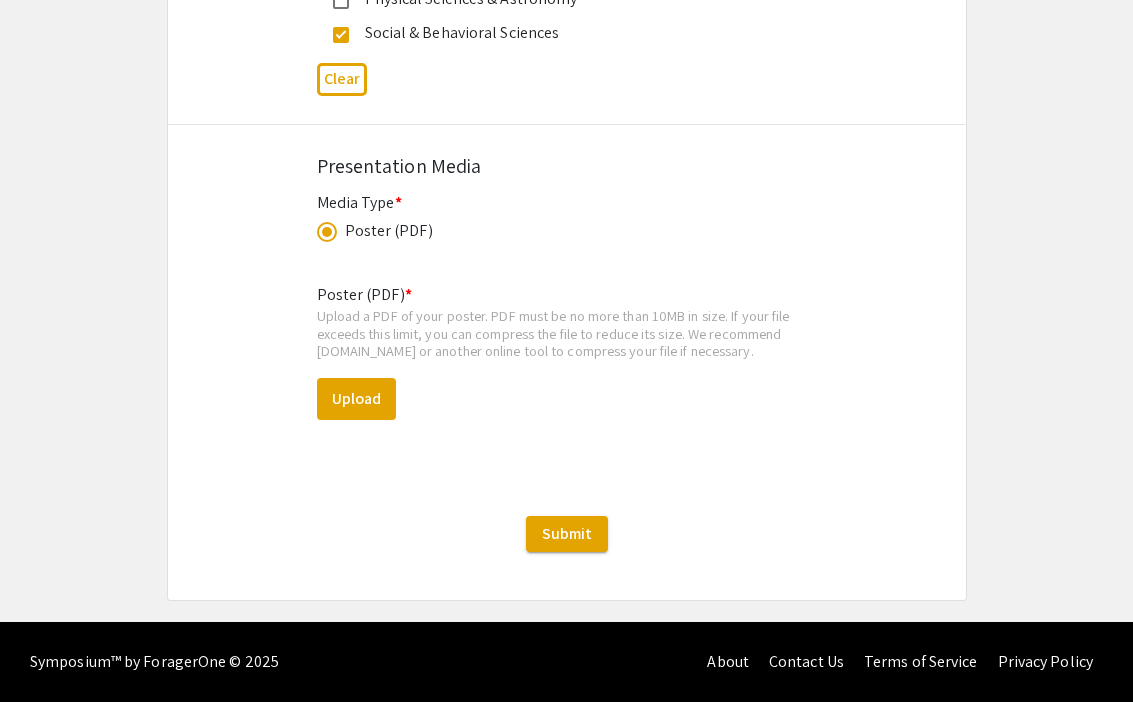 scroll, scrollTop: 3301, scrollLeft: 0, axis: vertical 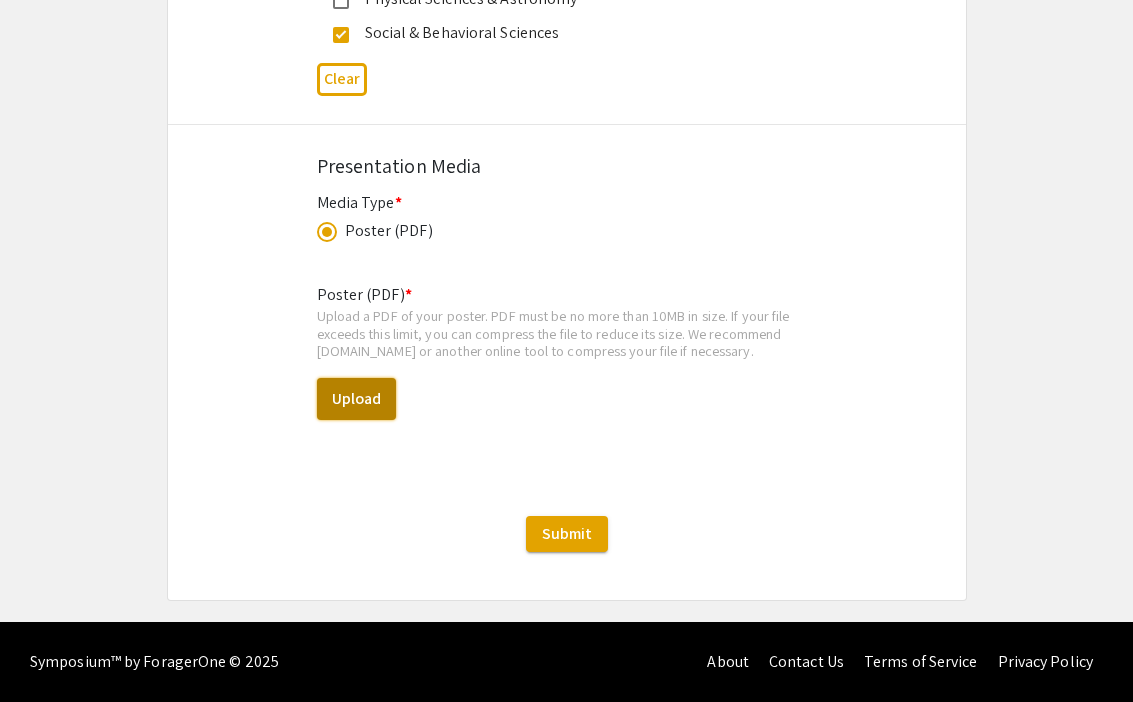click on "Upload" at bounding box center [356, 399] 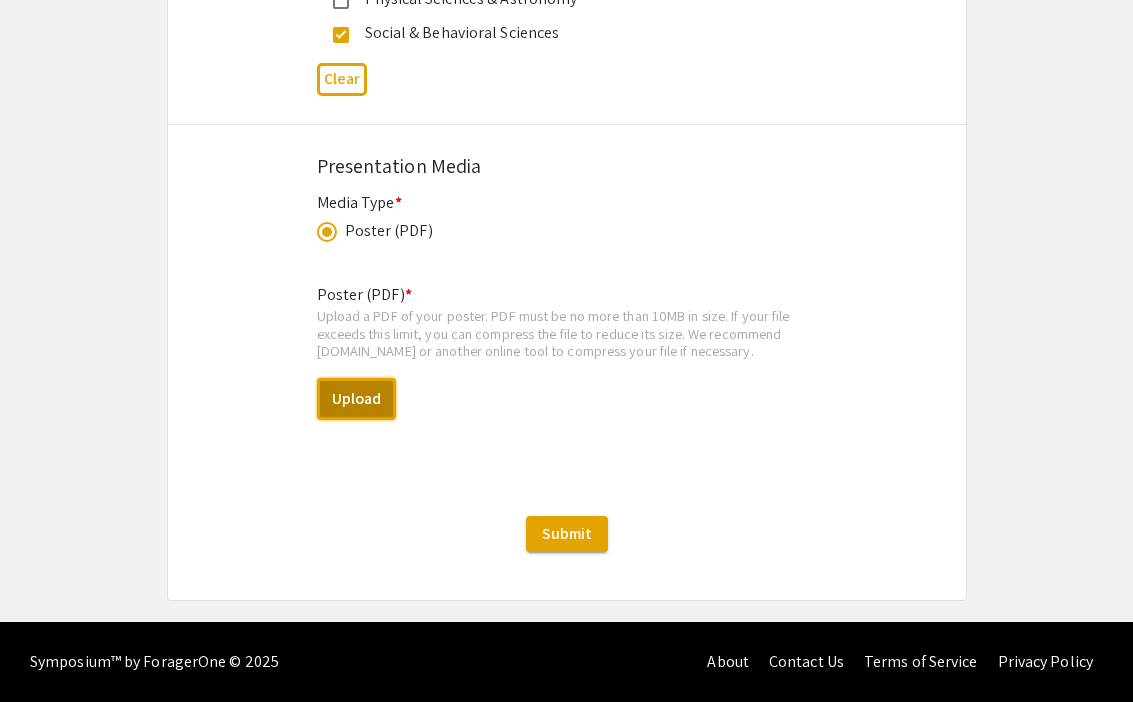 select on "custom" 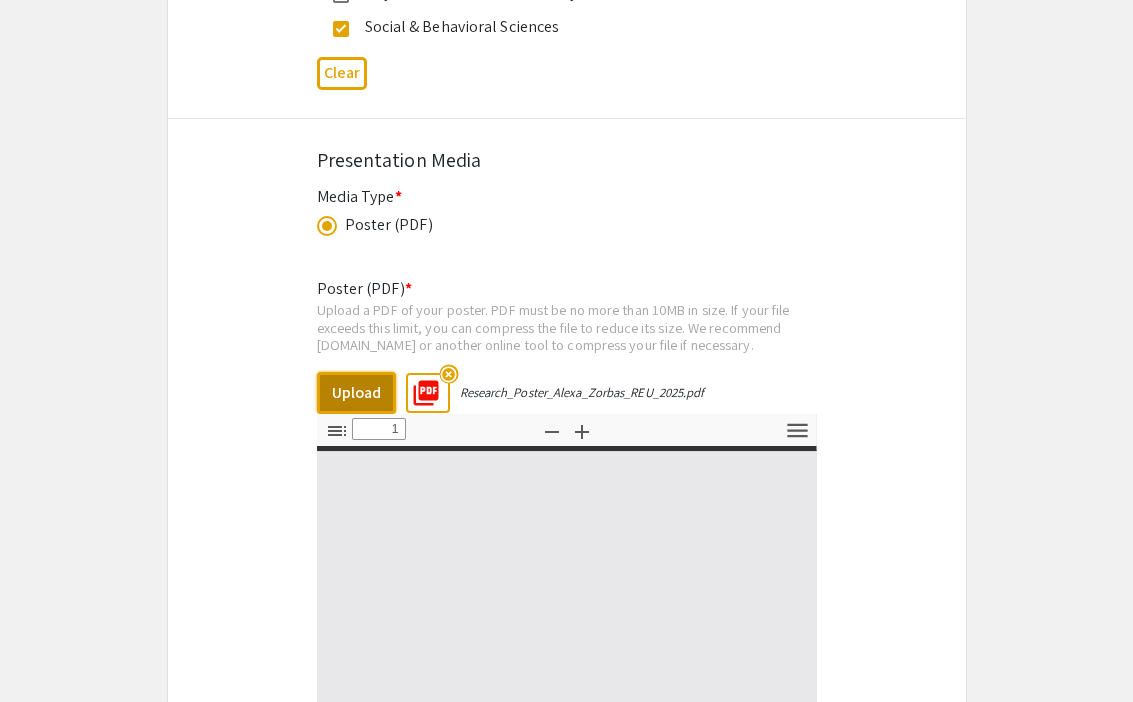 type on "0" 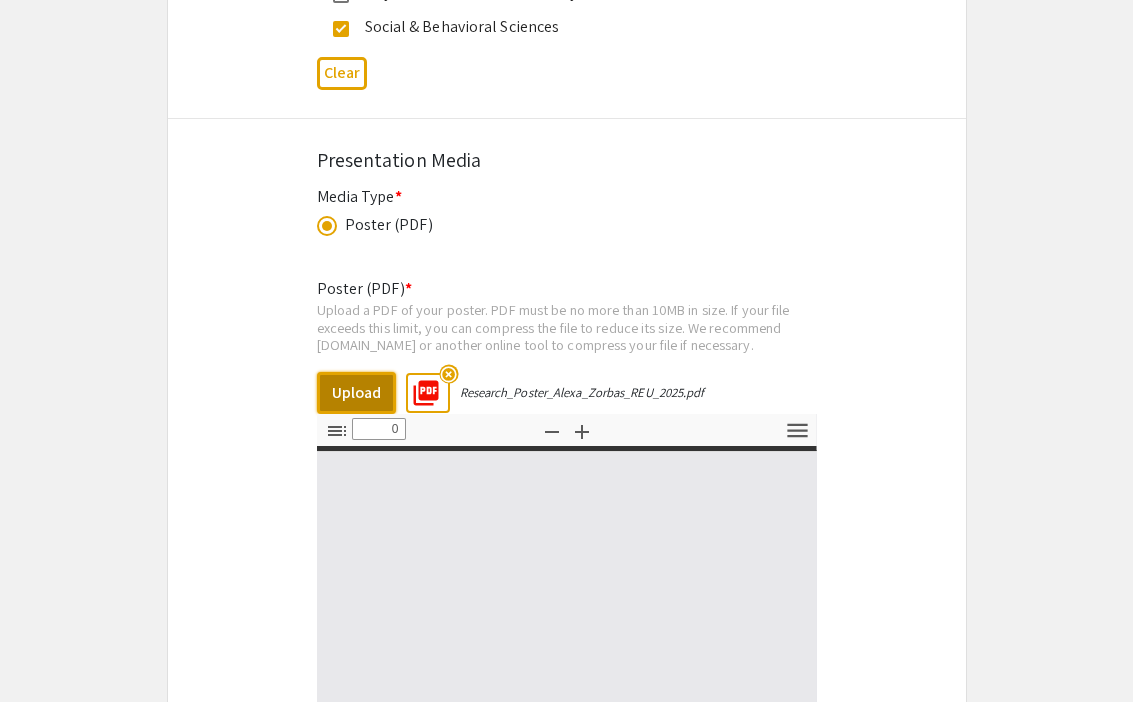 select on "custom" 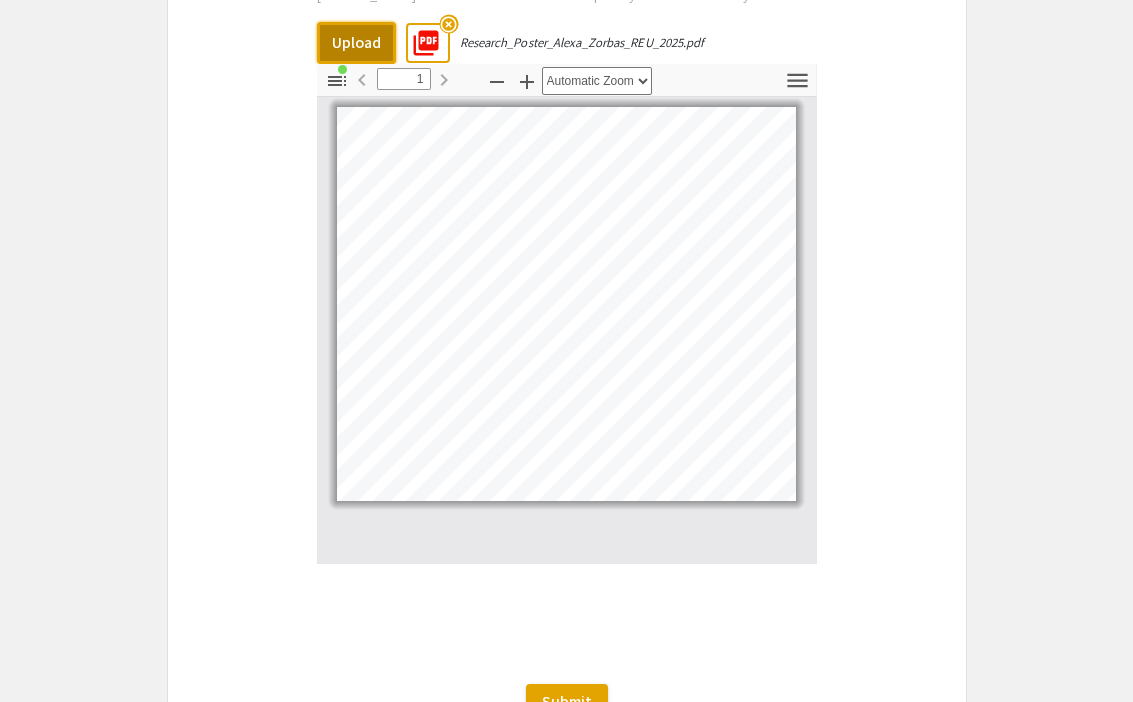 scroll, scrollTop: 3633, scrollLeft: 0, axis: vertical 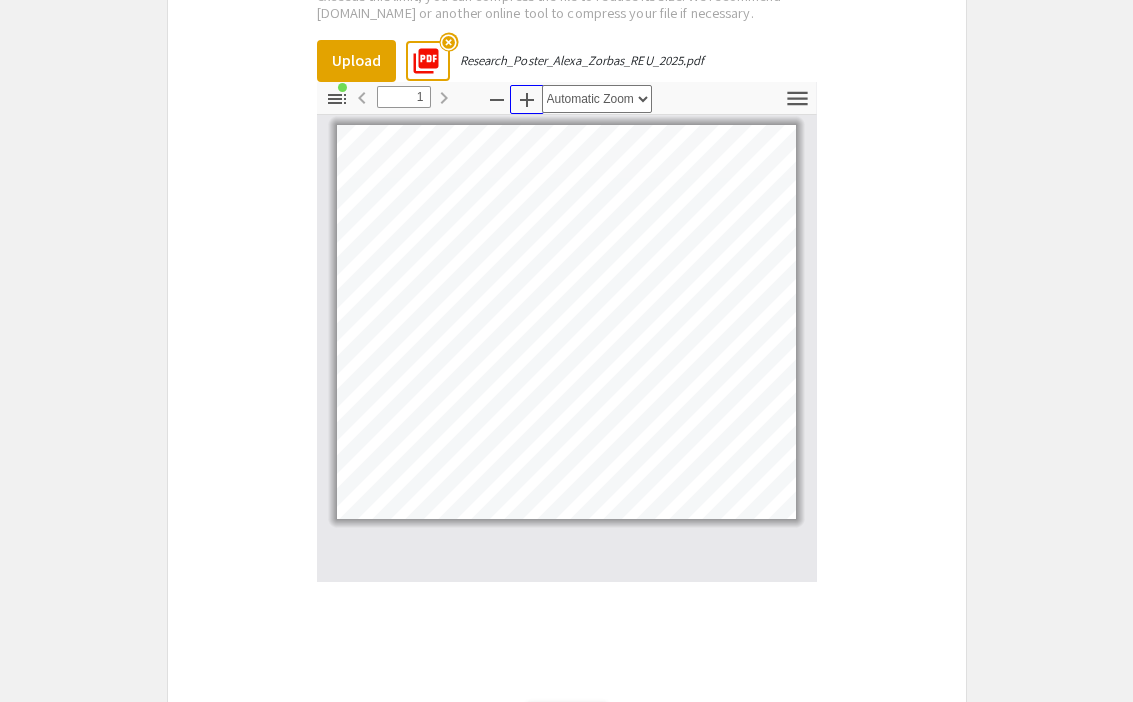 click 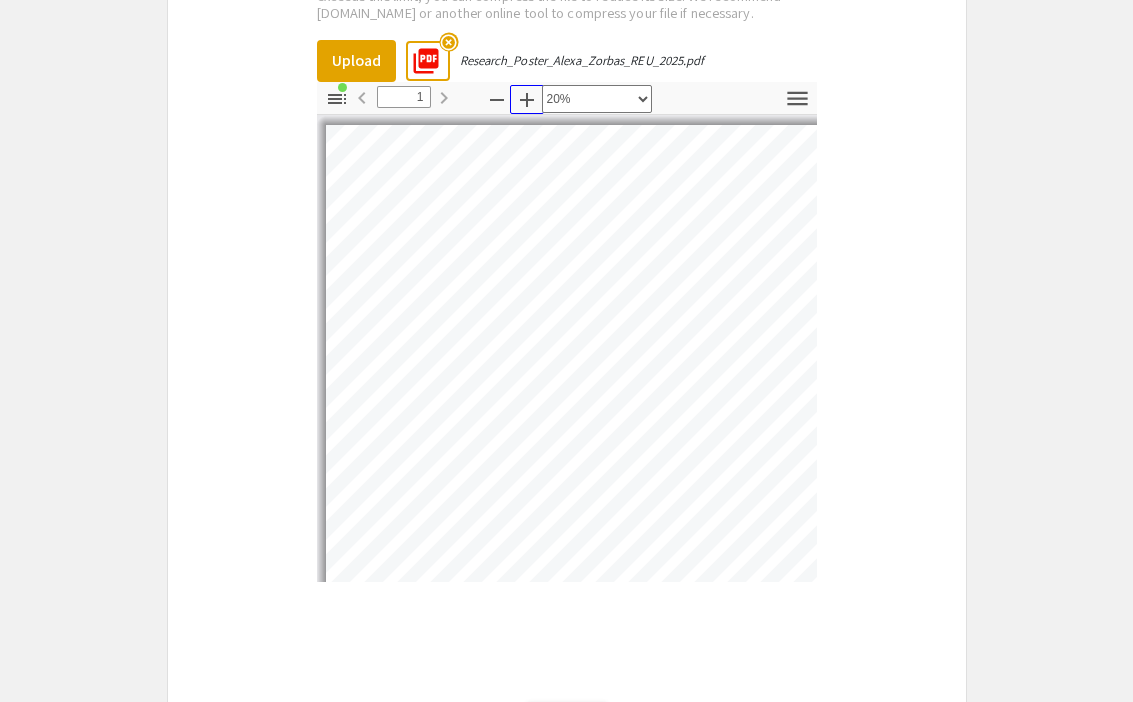 click 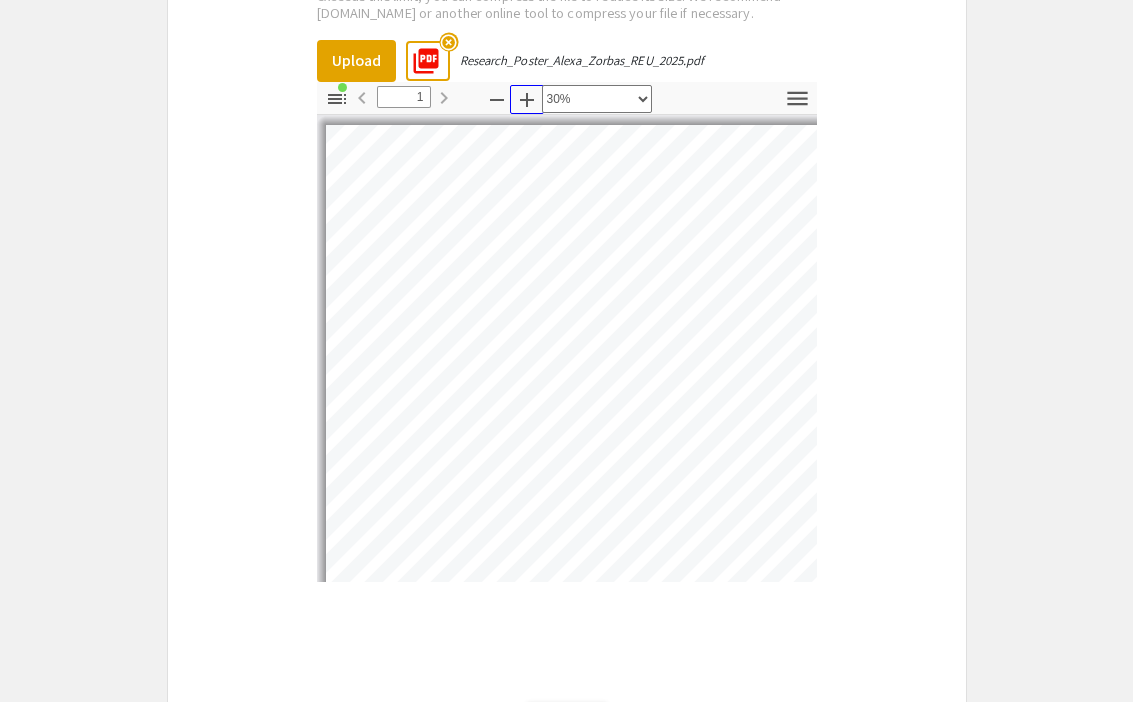 scroll, scrollTop: 130, scrollLeft: 0, axis: vertical 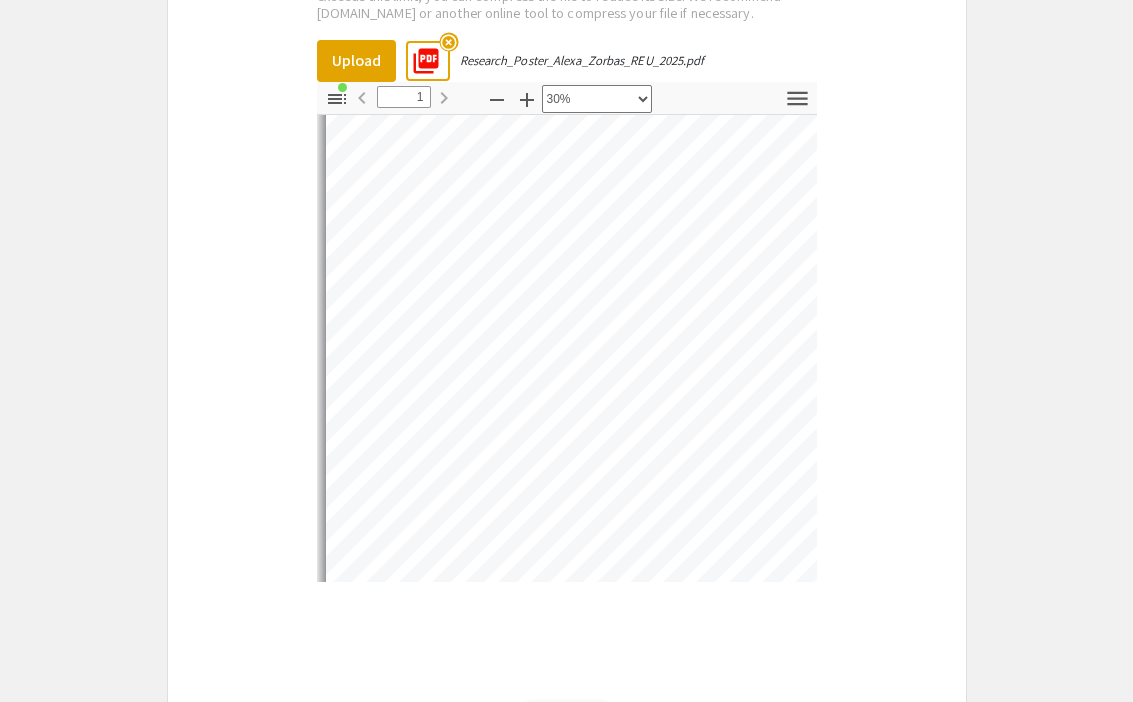 click on "highlight_off" at bounding box center (448, 41) 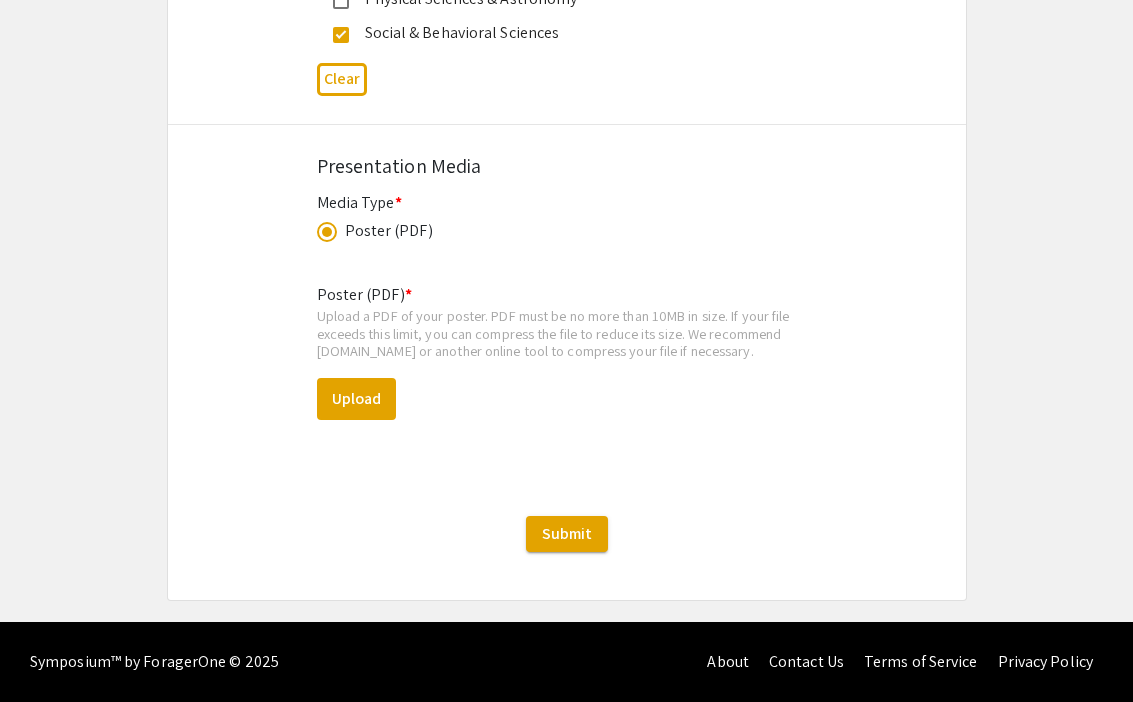 scroll, scrollTop: 3301, scrollLeft: 0, axis: vertical 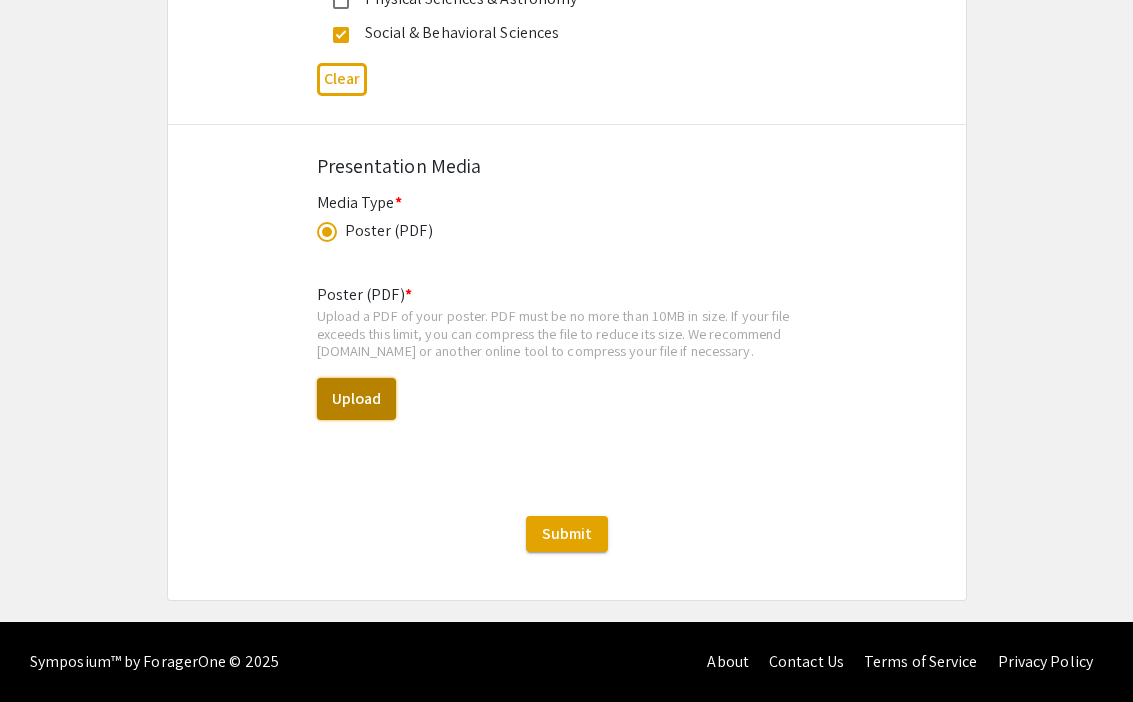 click on "Upload" at bounding box center [356, 399] 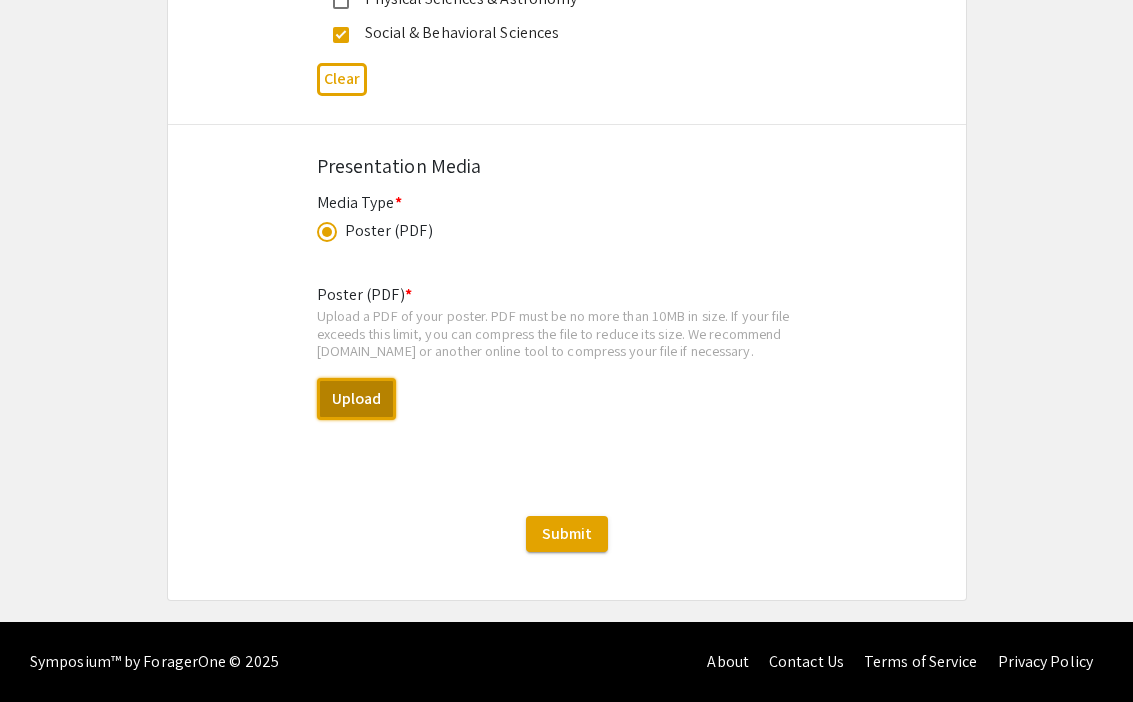 select on "custom" 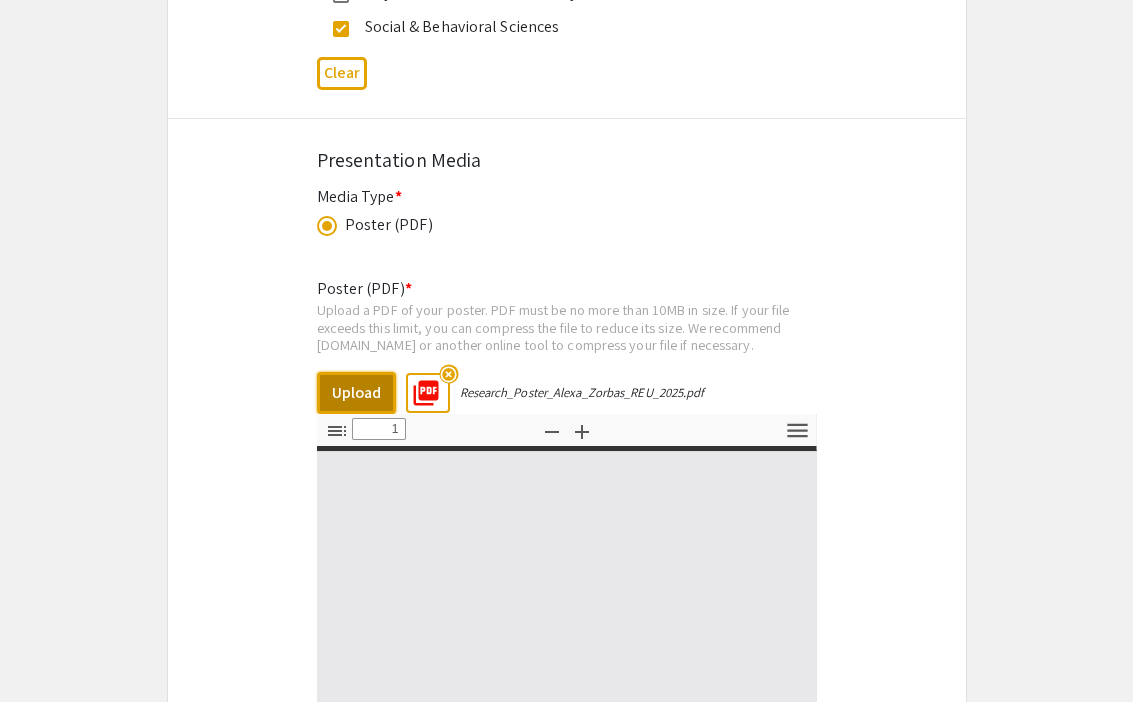 type on "0" 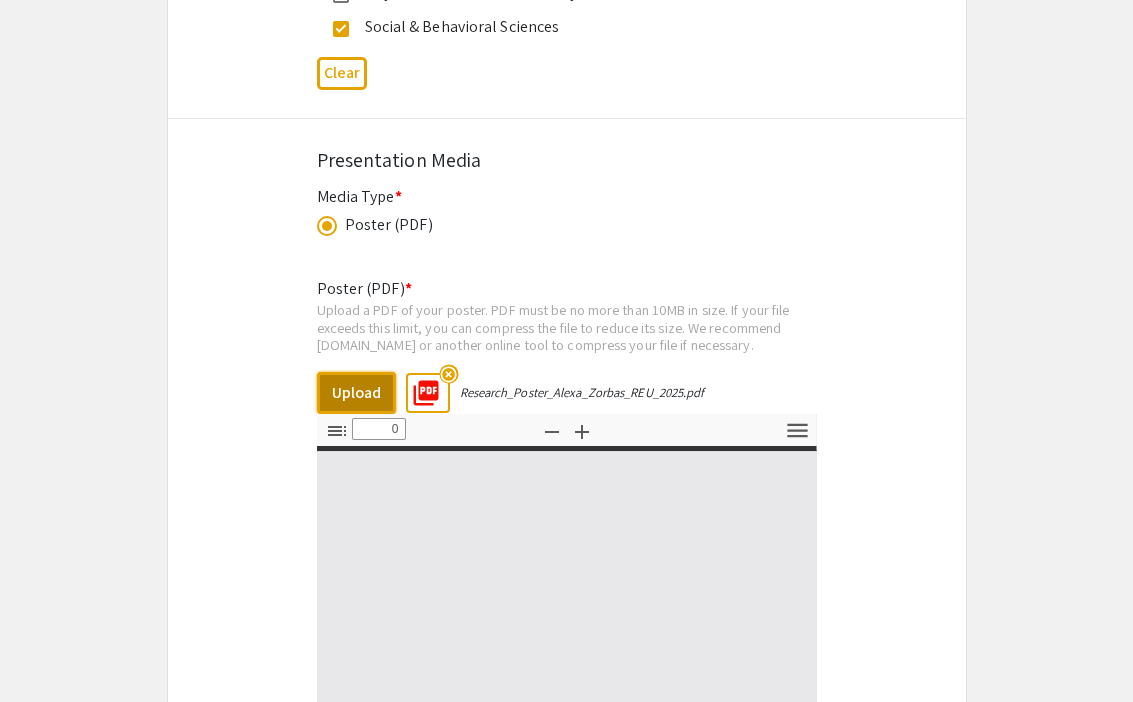 select on "custom" 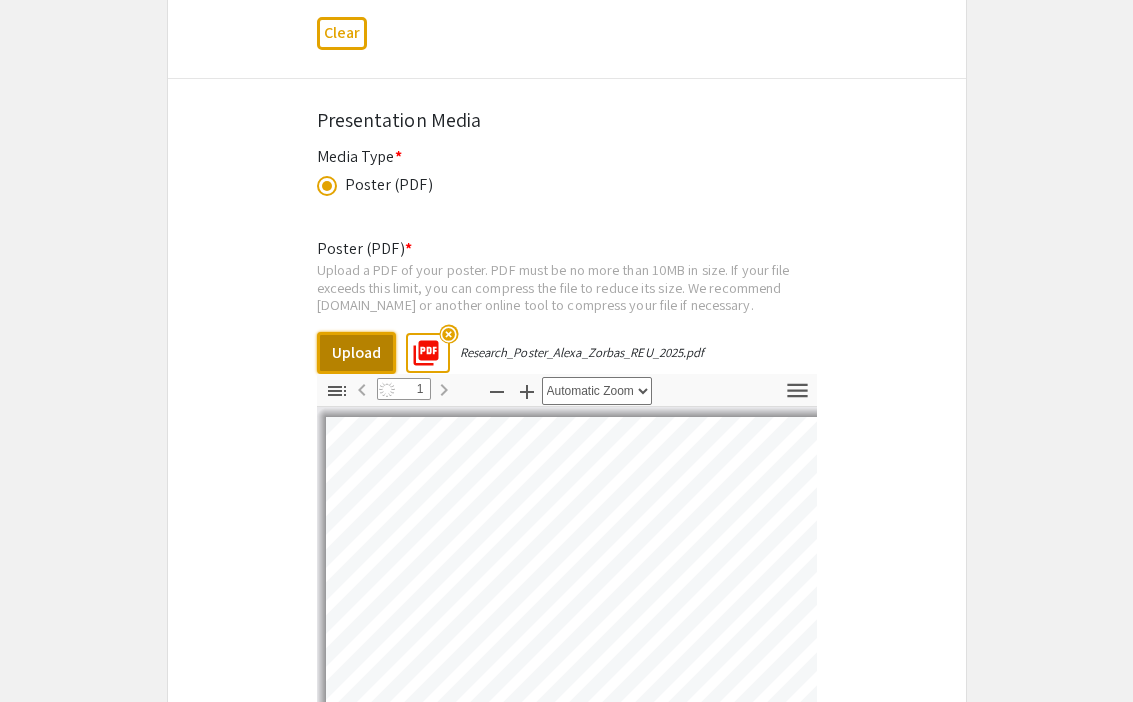 select on "auto" 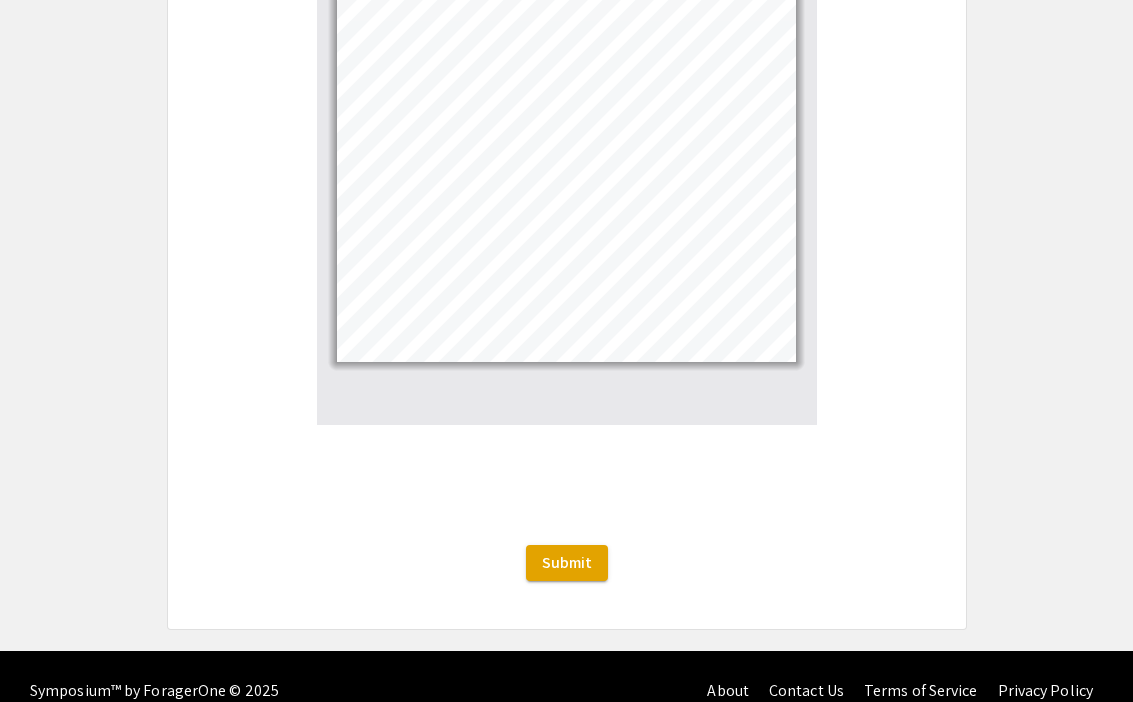 scroll, scrollTop: 3825, scrollLeft: 0, axis: vertical 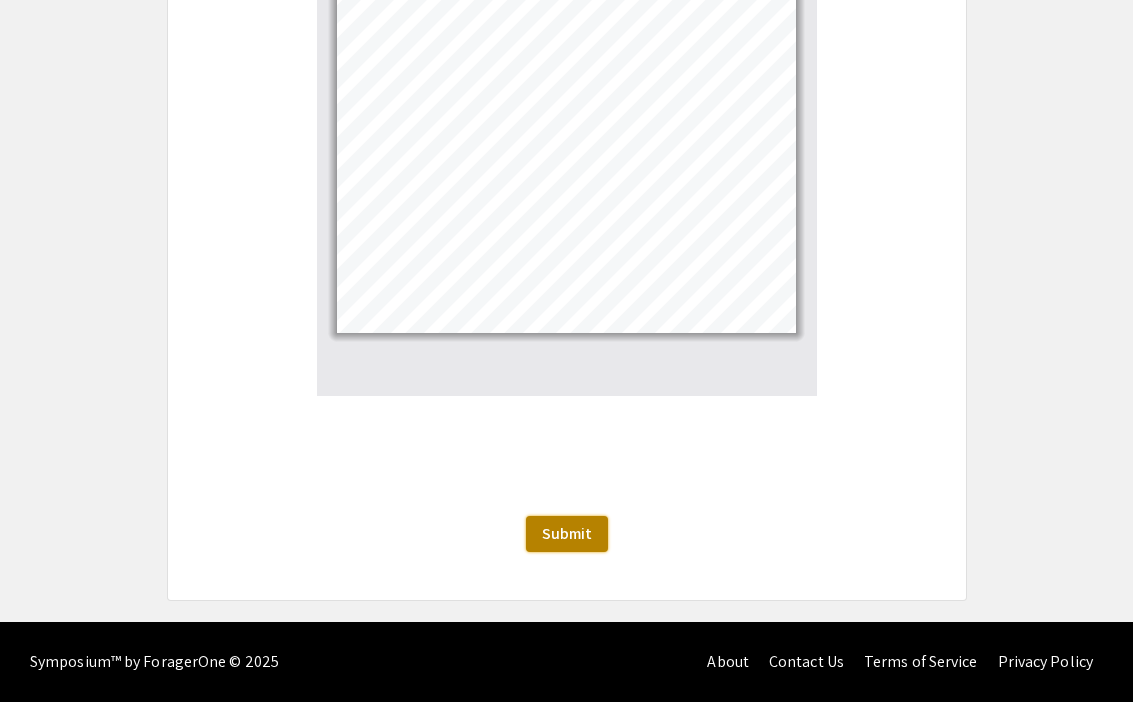 click on "Submit" 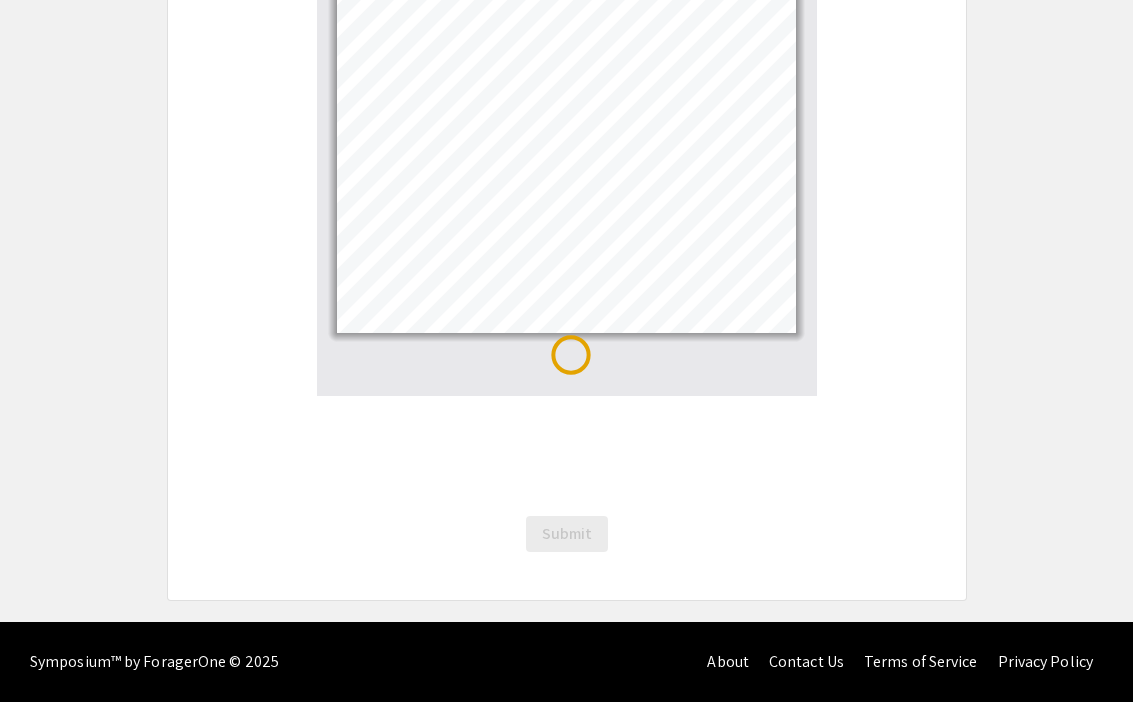 scroll, scrollTop: 0, scrollLeft: 0, axis: both 